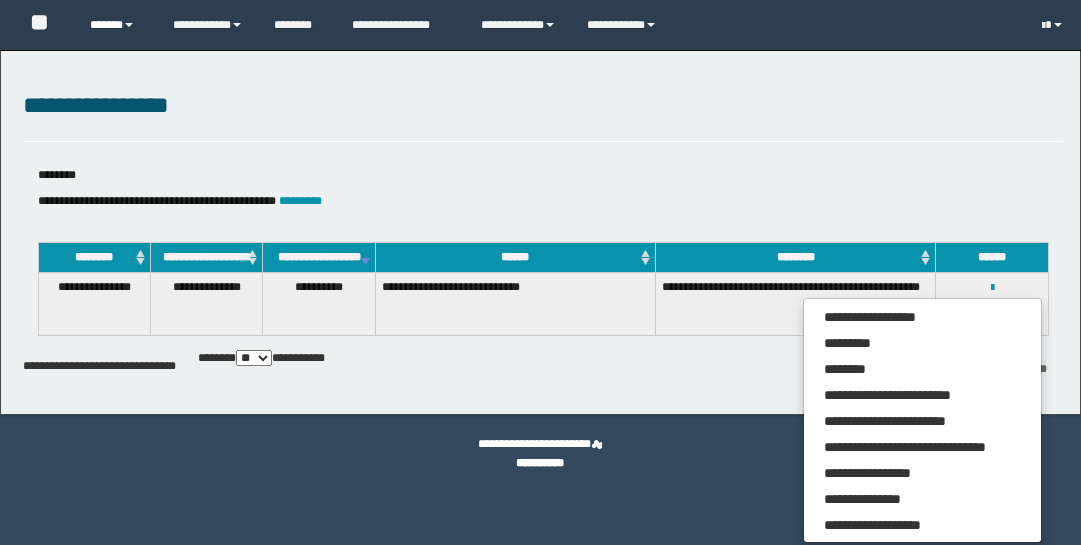 scroll, scrollTop: 0, scrollLeft: 0, axis: both 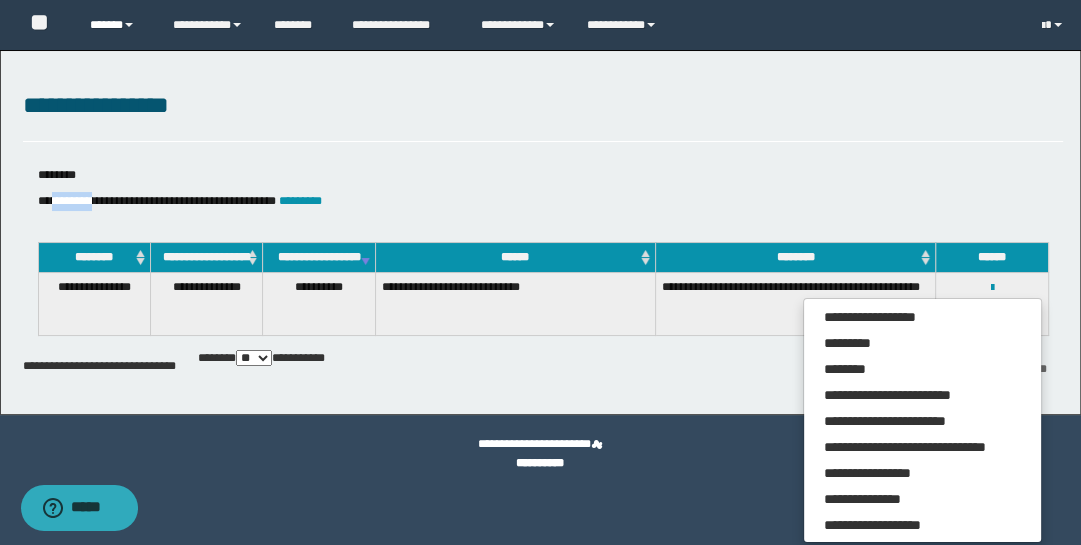 click on "******" at bounding box center [116, 25] 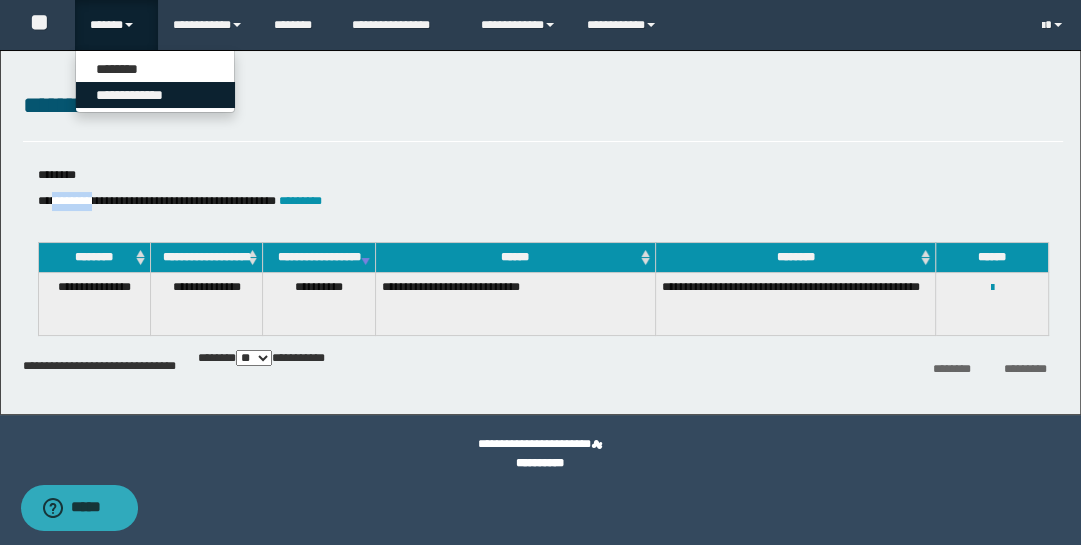 click on "**********" at bounding box center [155, 95] 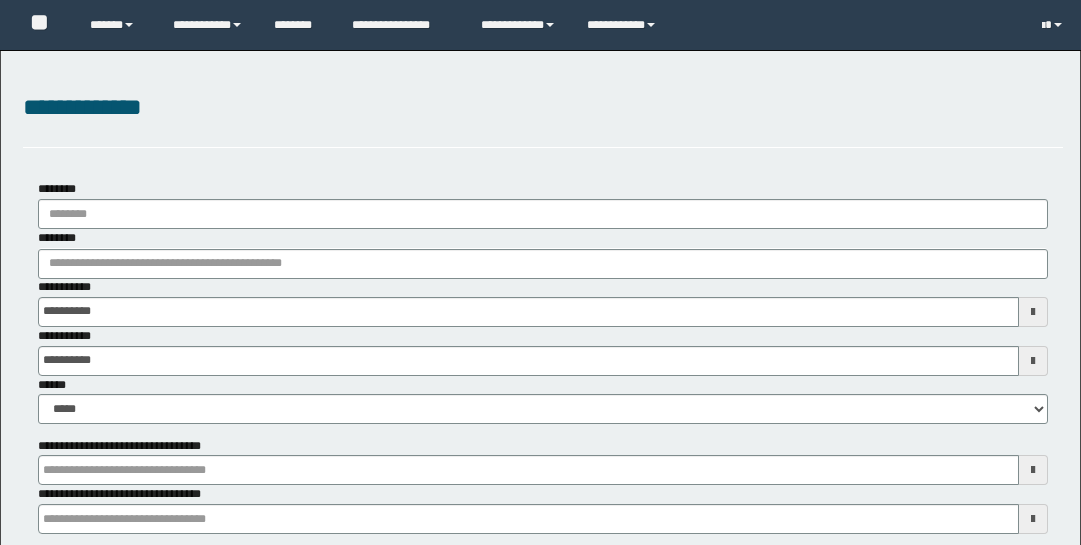 scroll, scrollTop: 0, scrollLeft: 0, axis: both 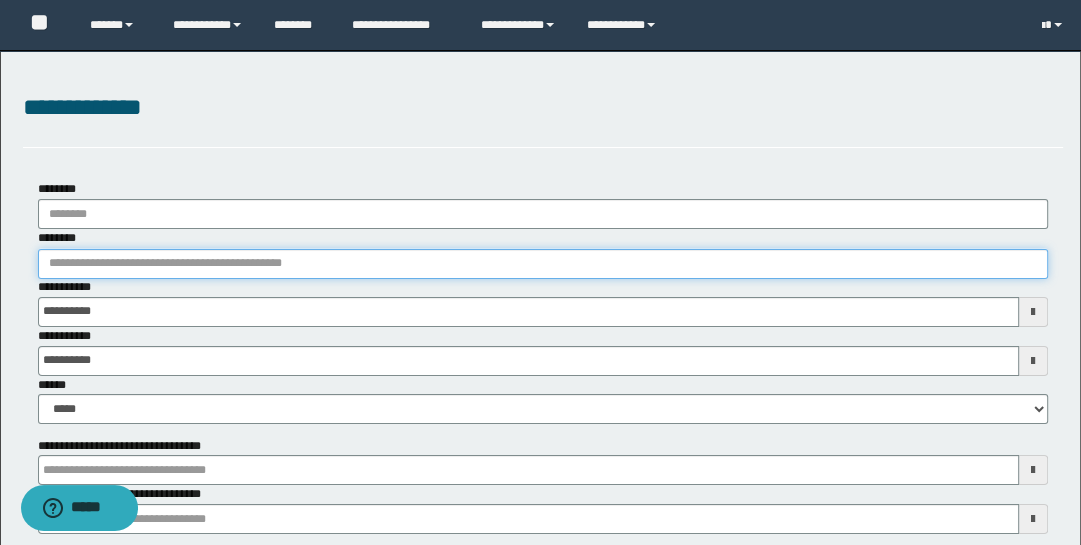 click on "********" at bounding box center [543, 264] 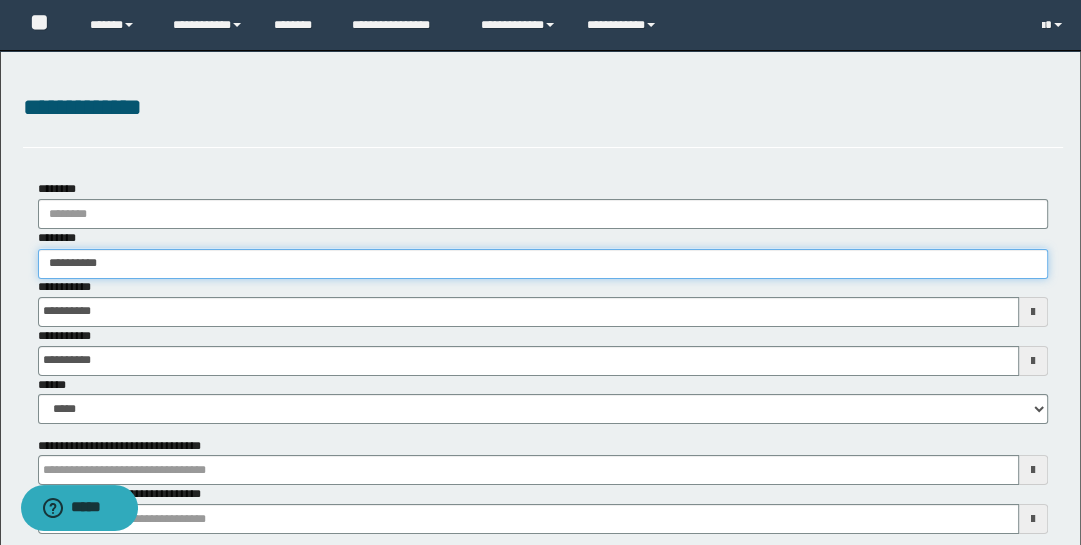 type on "**********" 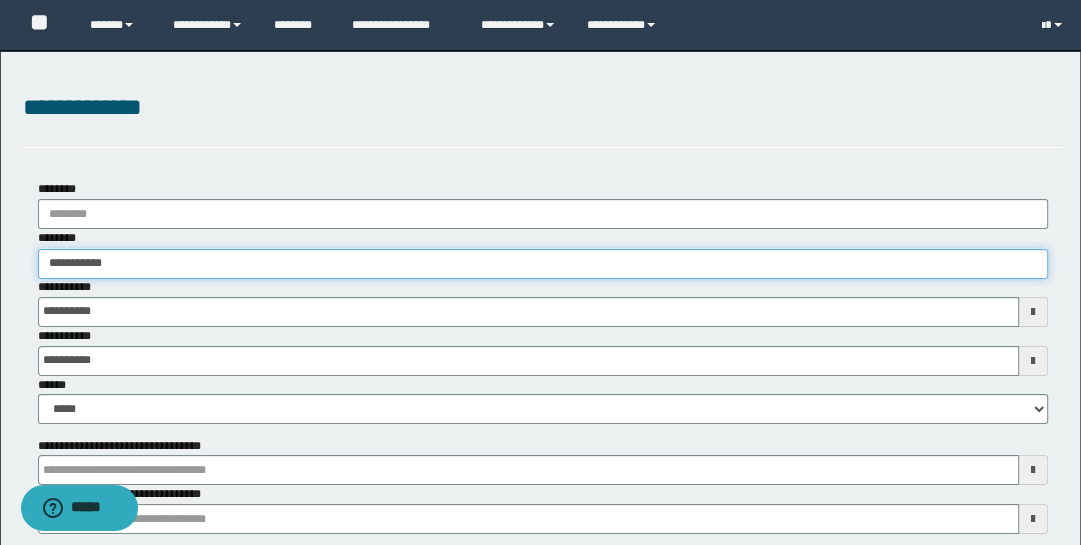 type on "**********" 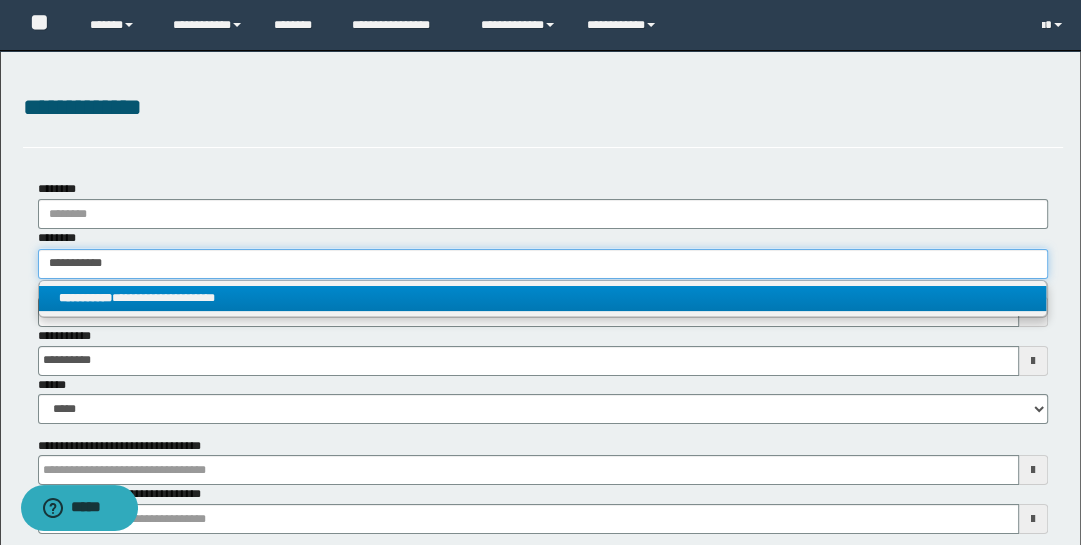 type on "**********" 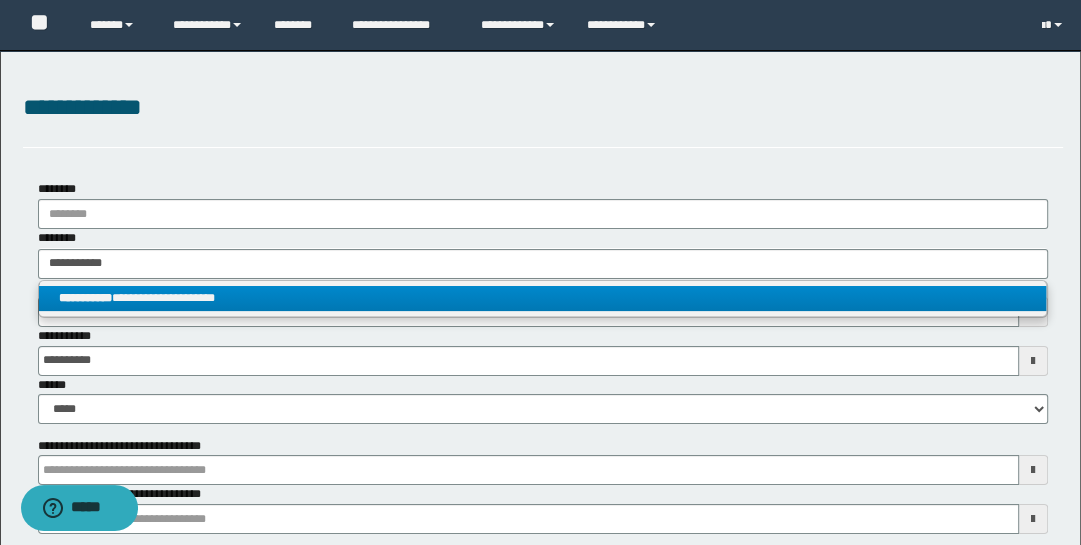click on "**********" at bounding box center (543, 298) 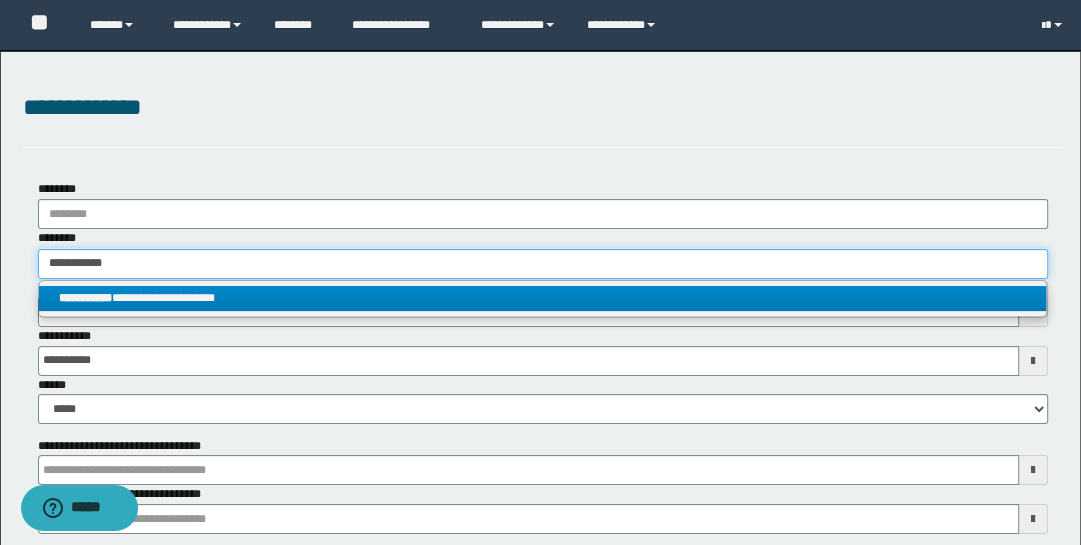 type 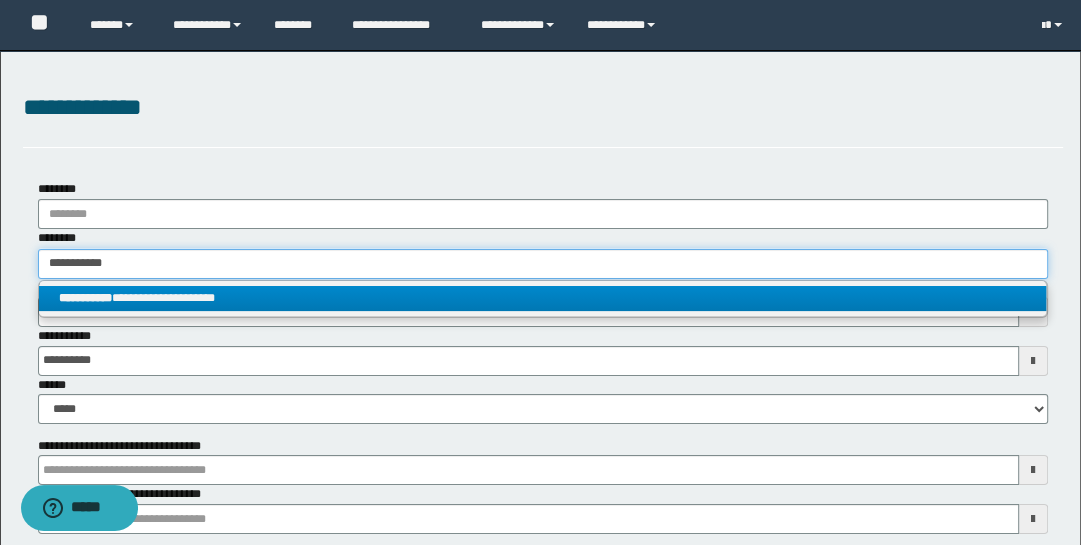 type on "**********" 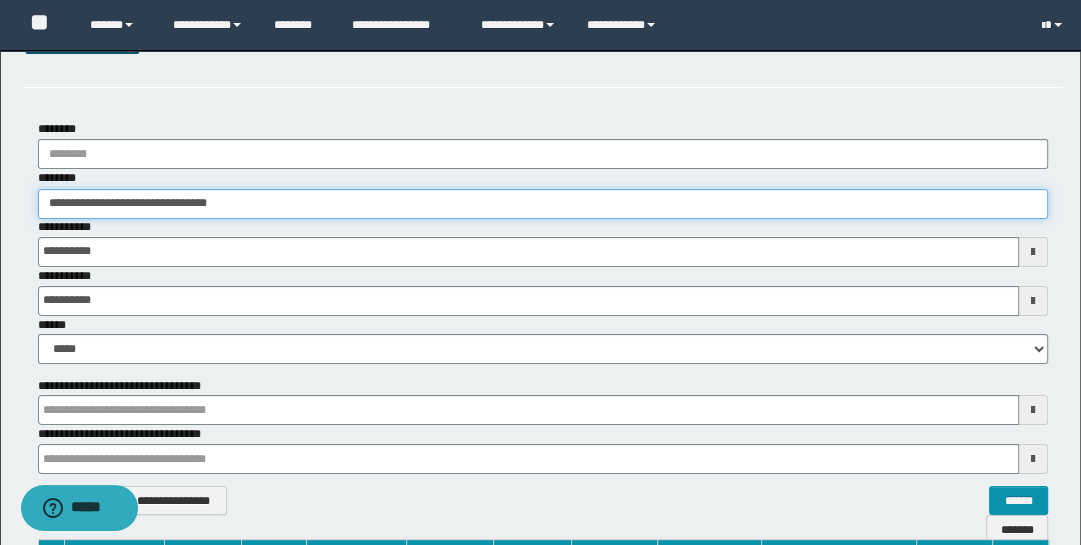 scroll, scrollTop: 0, scrollLeft: 0, axis: both 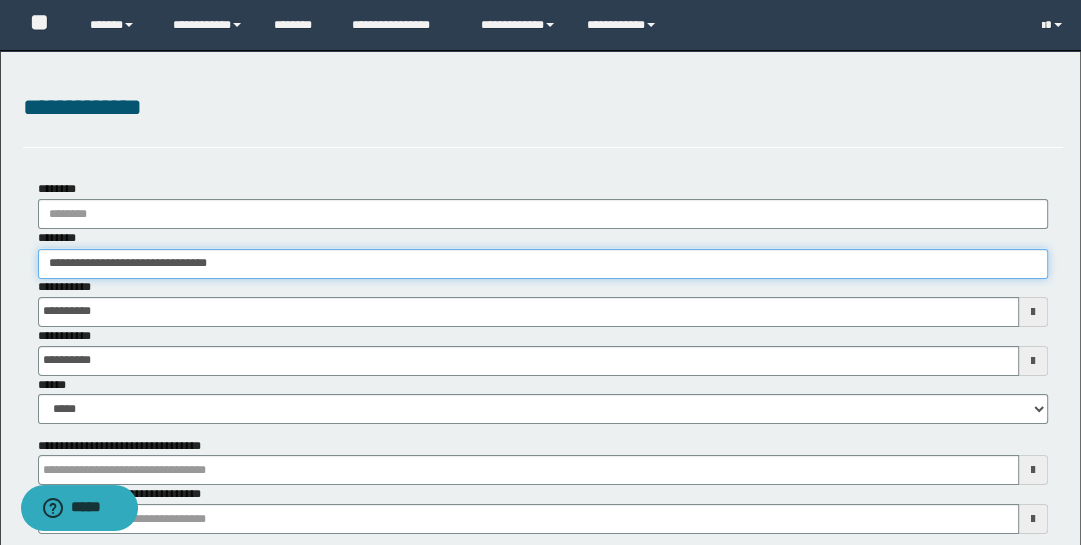 drag, startPoint x: 241, startPoint y: 259, endPoint x: -29, endPoint y: 254, distance: 270.0463 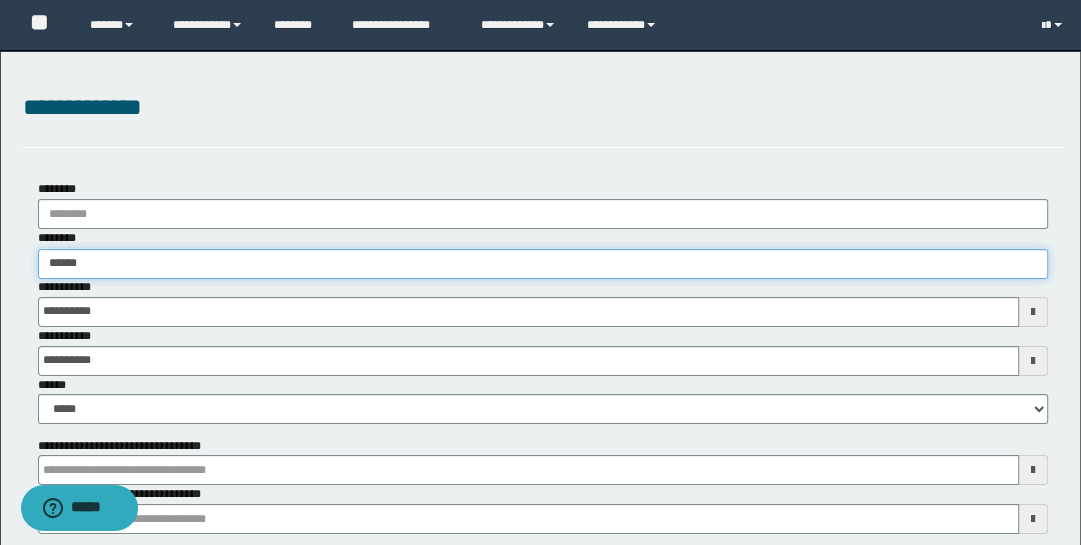 type on "*******" 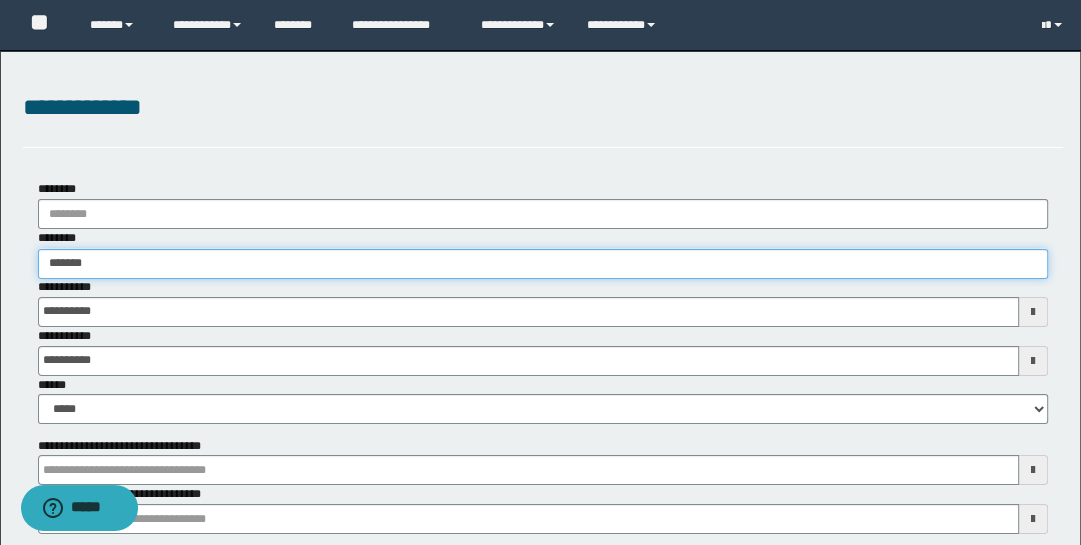 type on "*******" 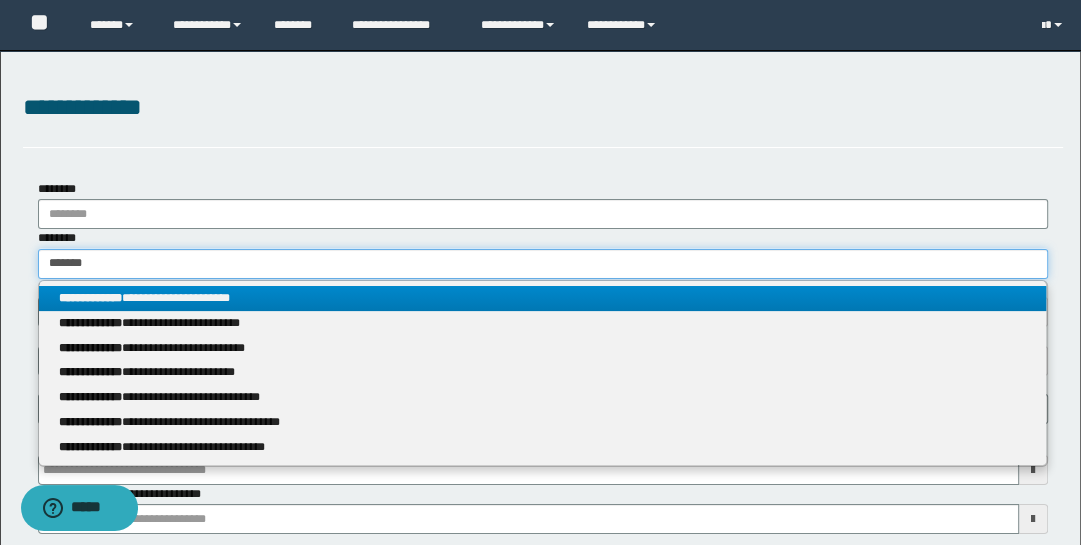 type on "*******" 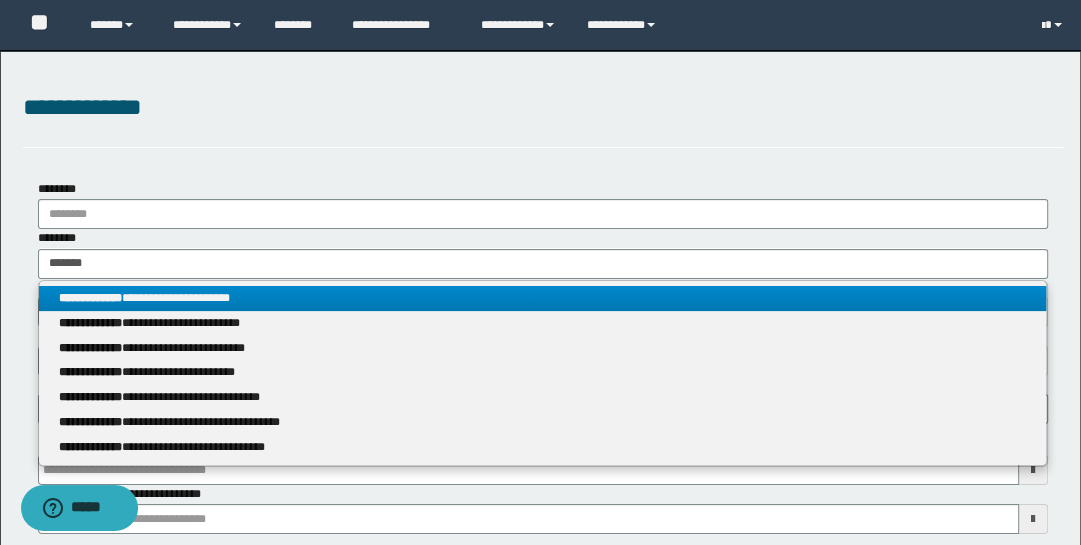 click on "**********" at bounding box center [90, 298] 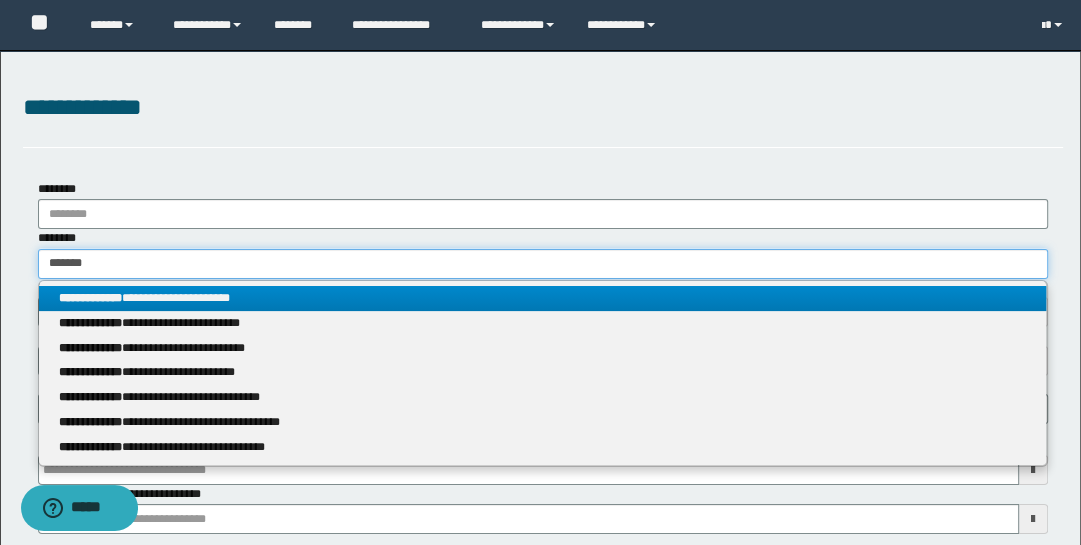 type 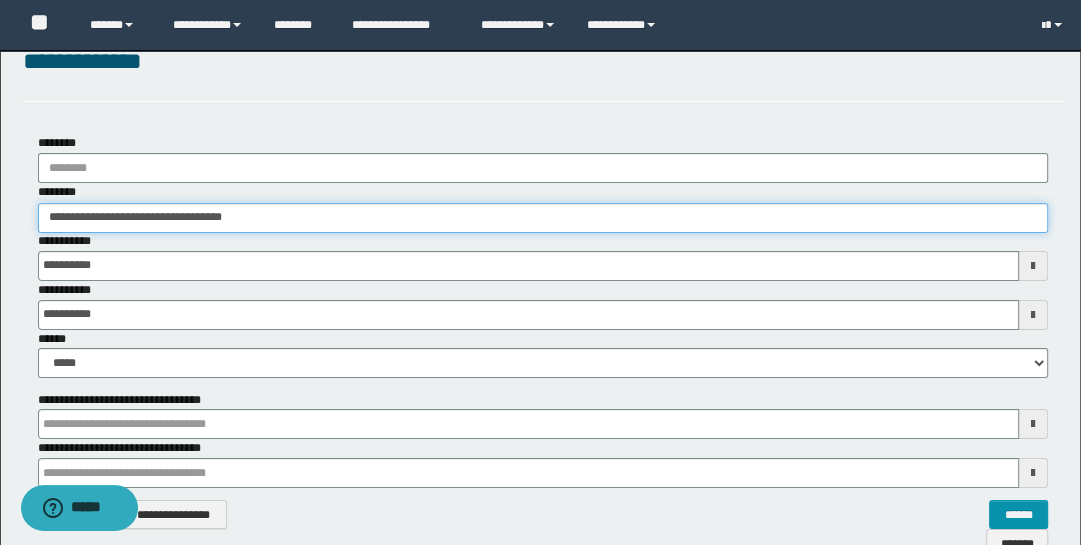scroll, scrollTop: 35, scrollLeft: 0, axis: vertical 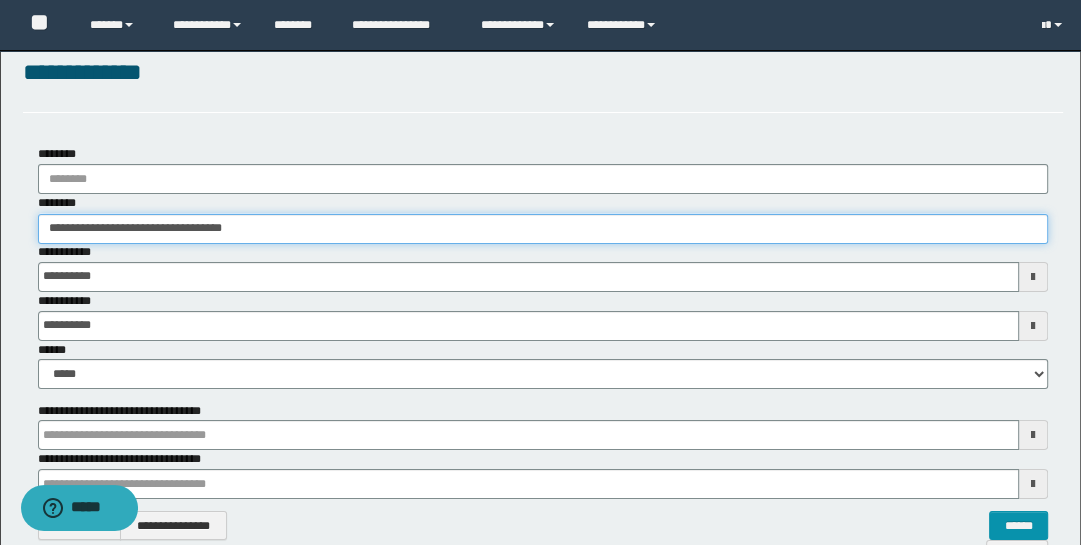 drag, startPoint x: 279, startPoint y: 240, endPoint x: -32, endPoint y: 268, distance: 312.2579 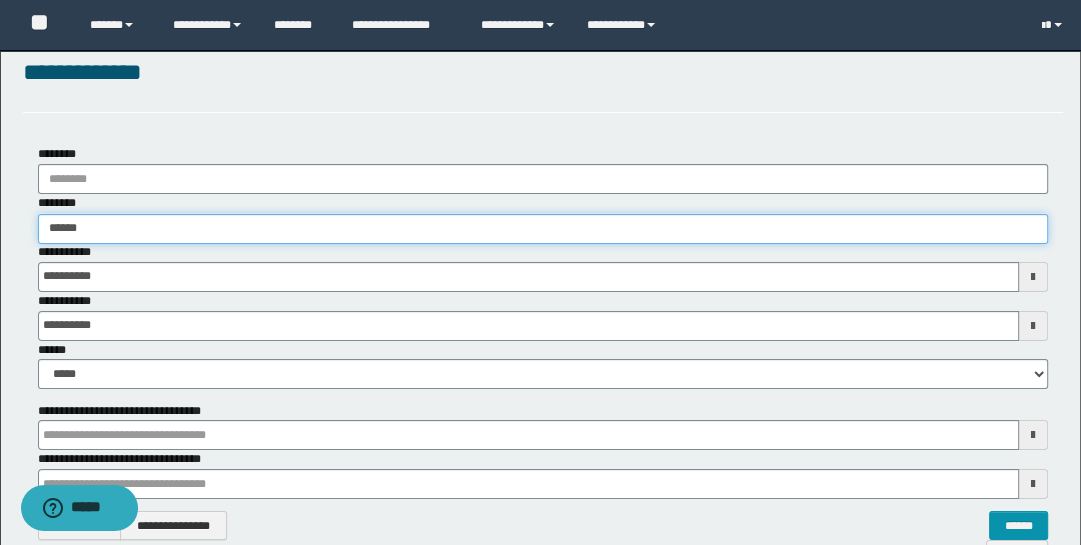type on "*******" 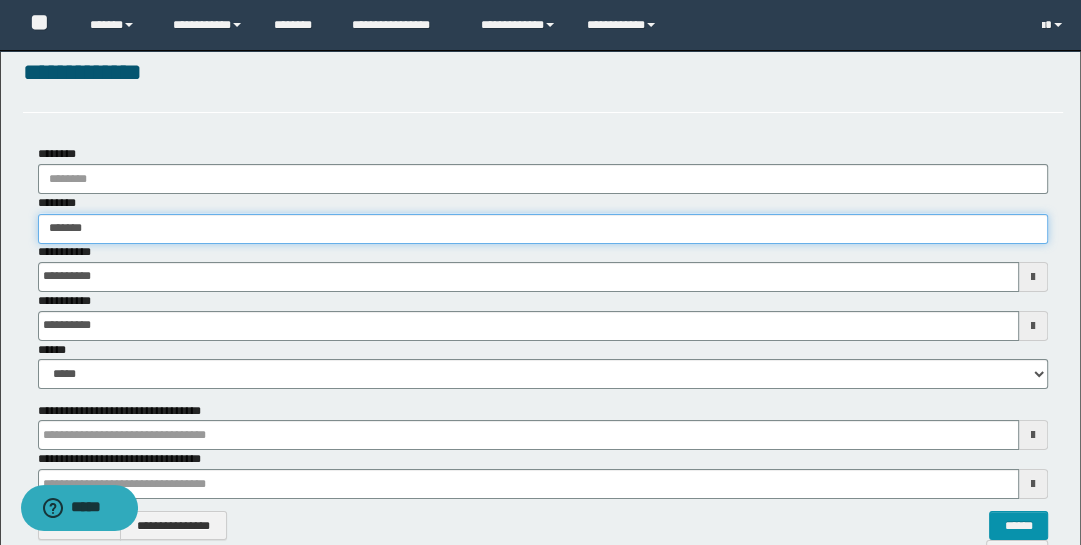 type on "*******" 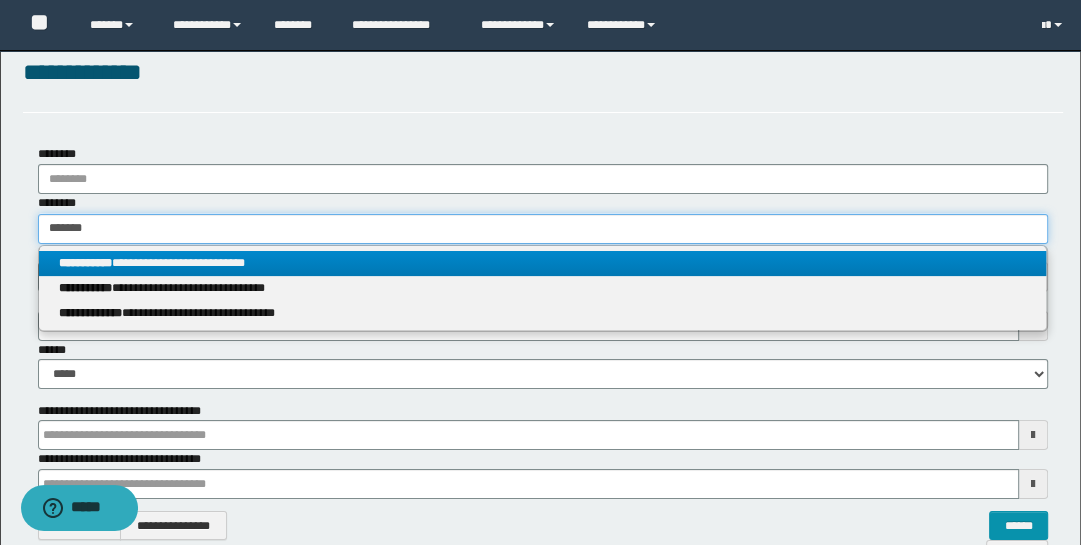 type on "*******" 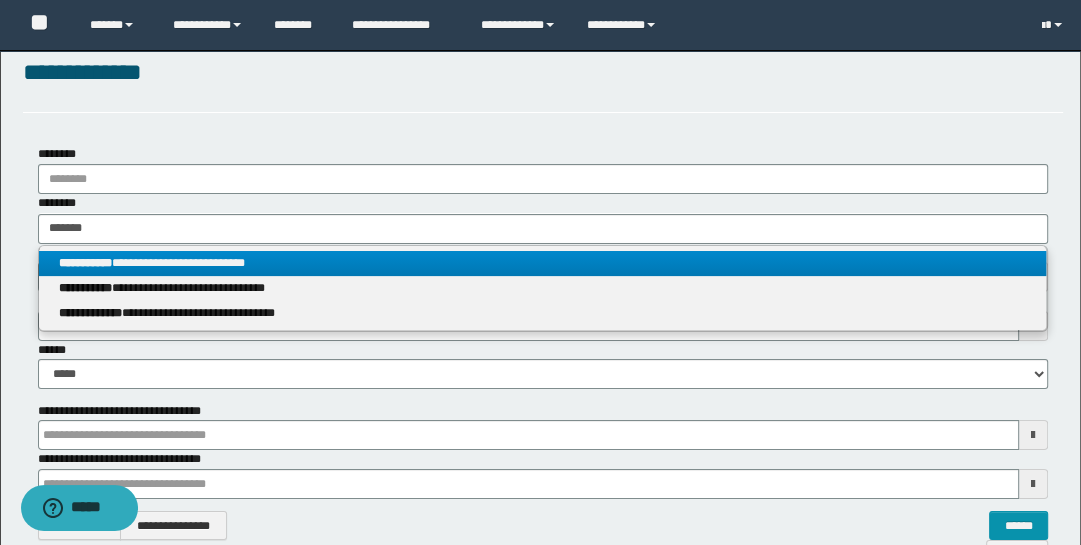 click on "**********" at bounding box center [543, 263] 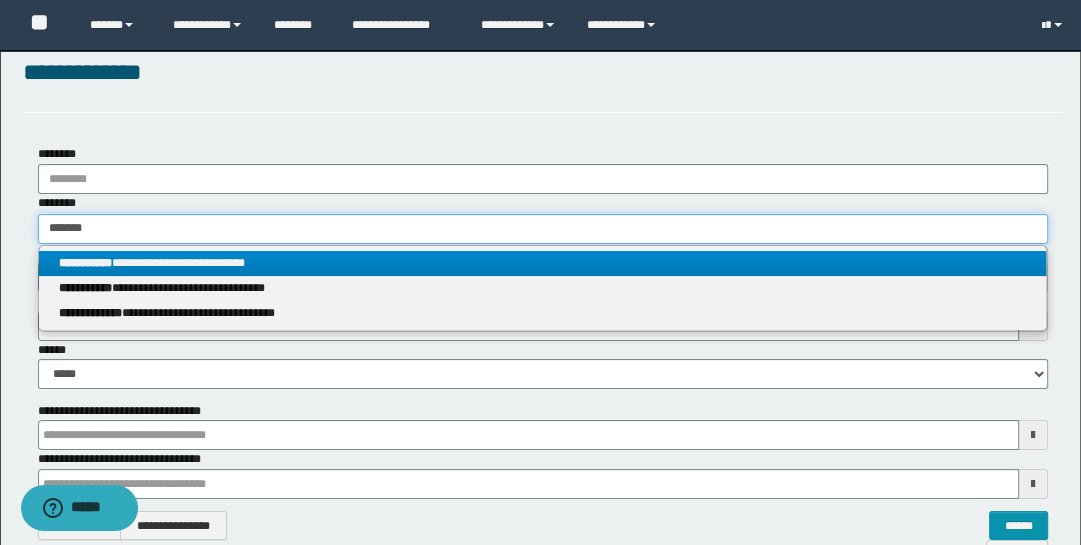 type 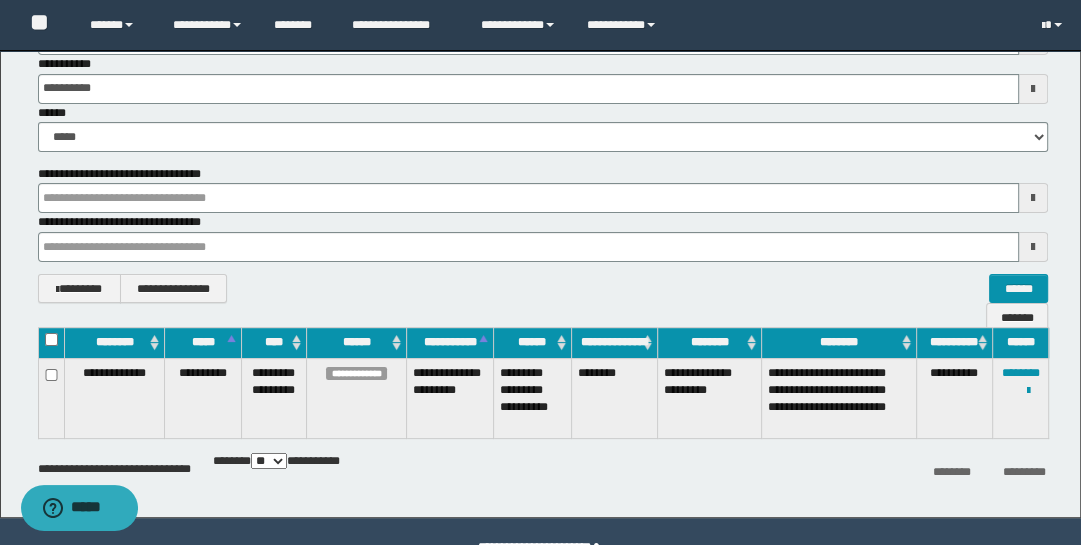 scroll, scrollTop: 322, scrollLeft: 0, axis: vertical 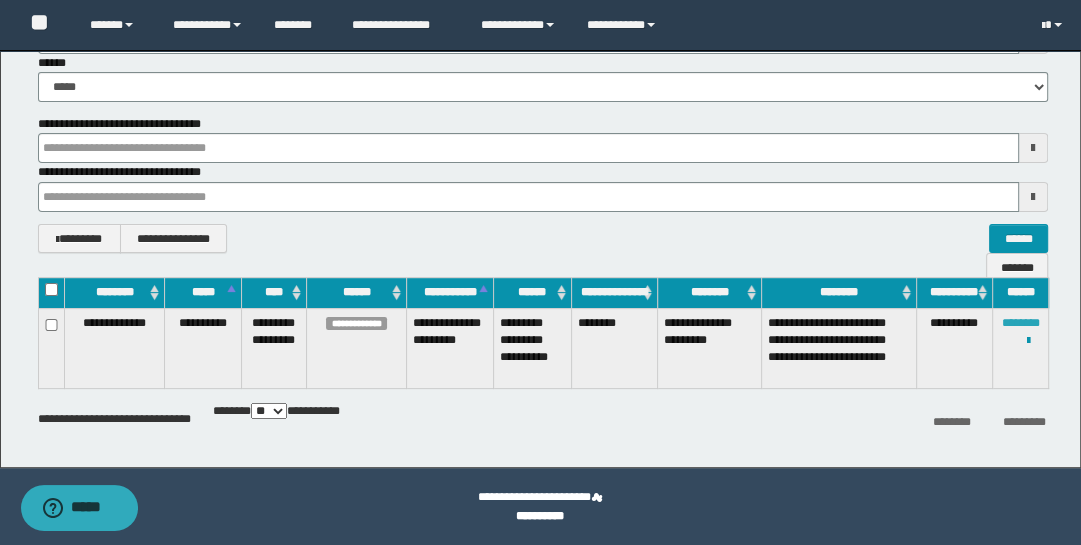 click on "********" at bounding box center (1021, 323) 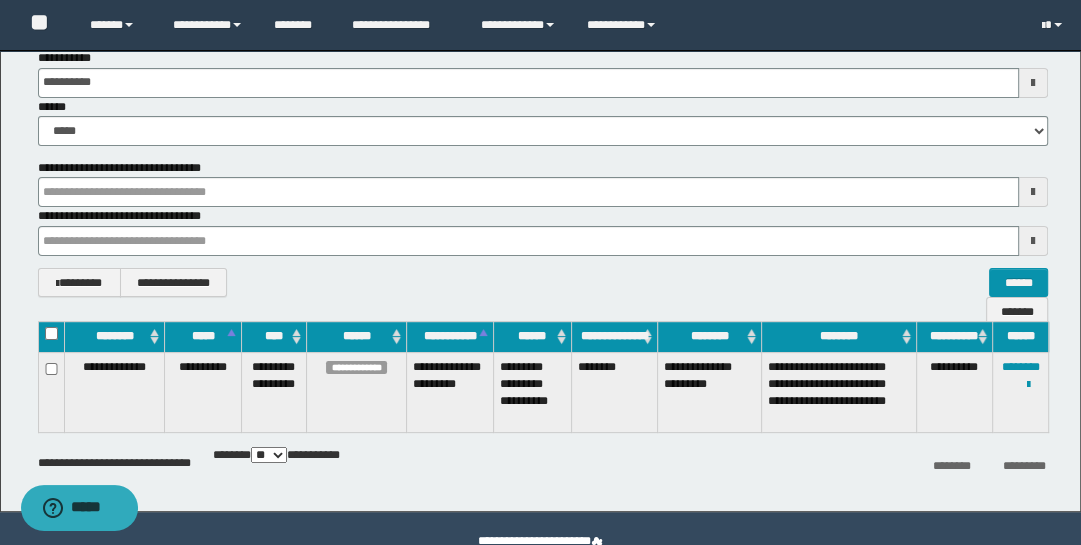 scroll, scrollTop: 0, scrollLeft: 0, axis: both 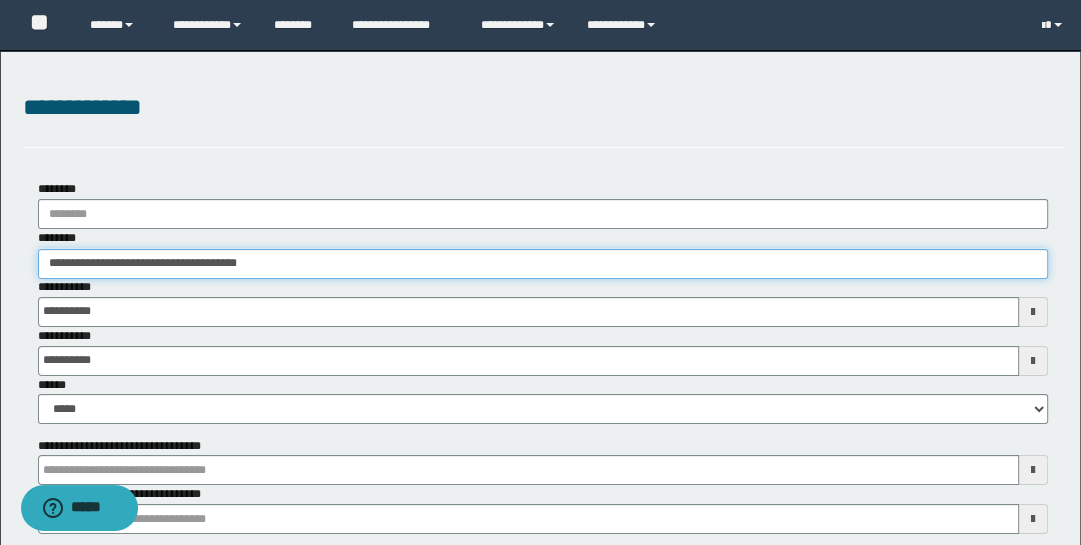drag, startPoint x: 288, startPoint y: 266, endPoint x: -32, endPoint y: 282, distance: 320.39975 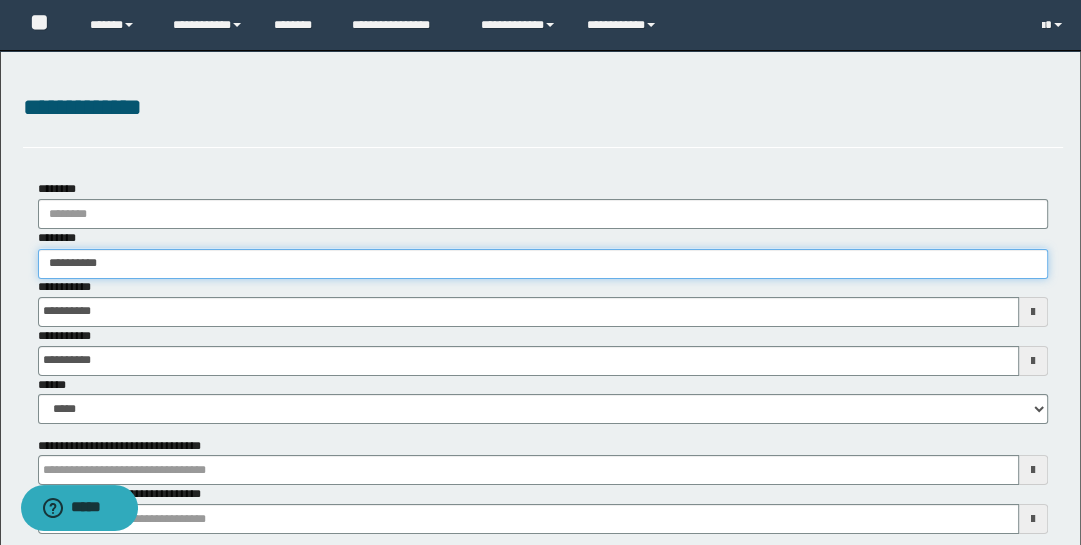 type on "**********" 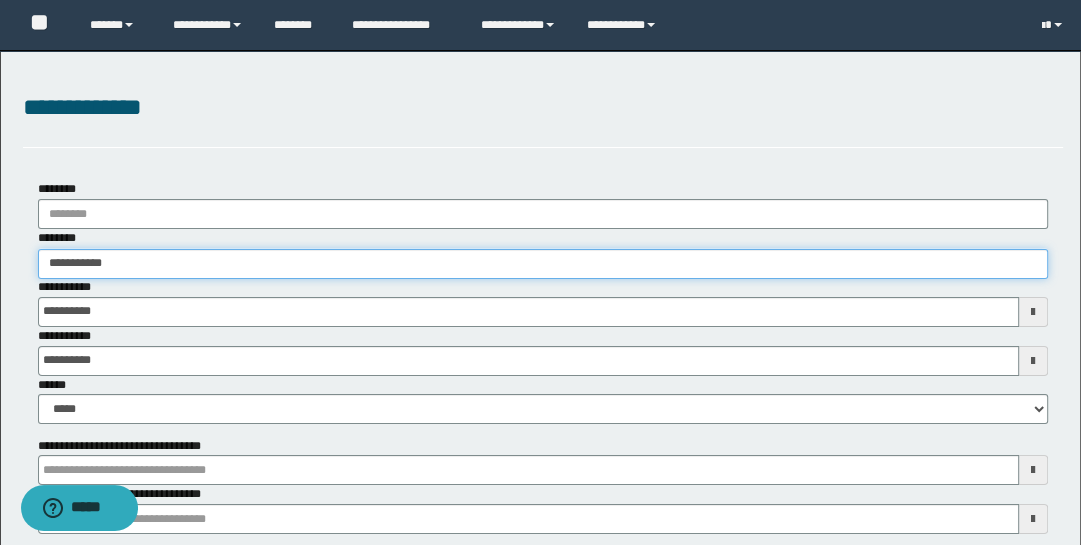 type on "**********" 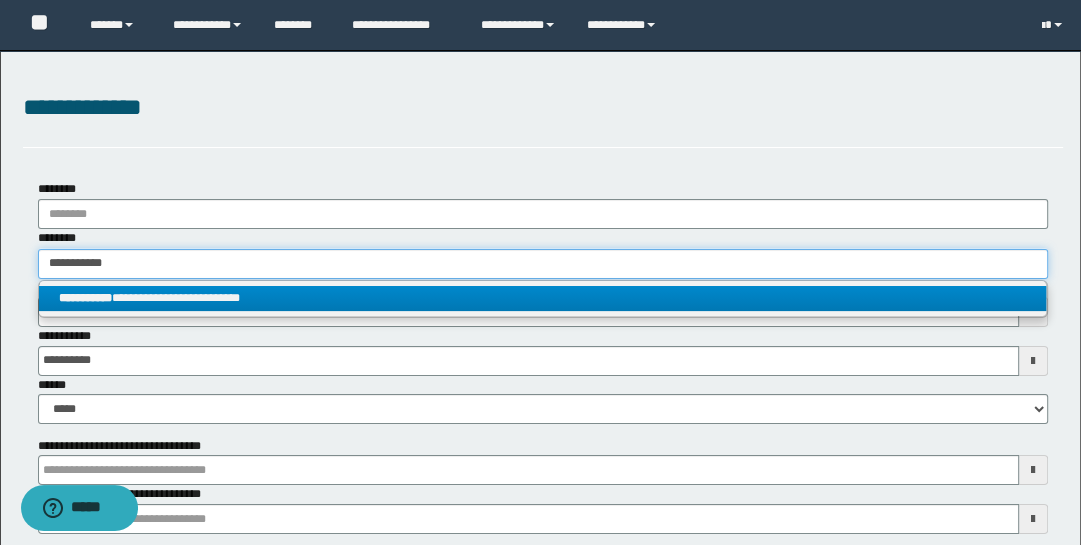 type on "**********" 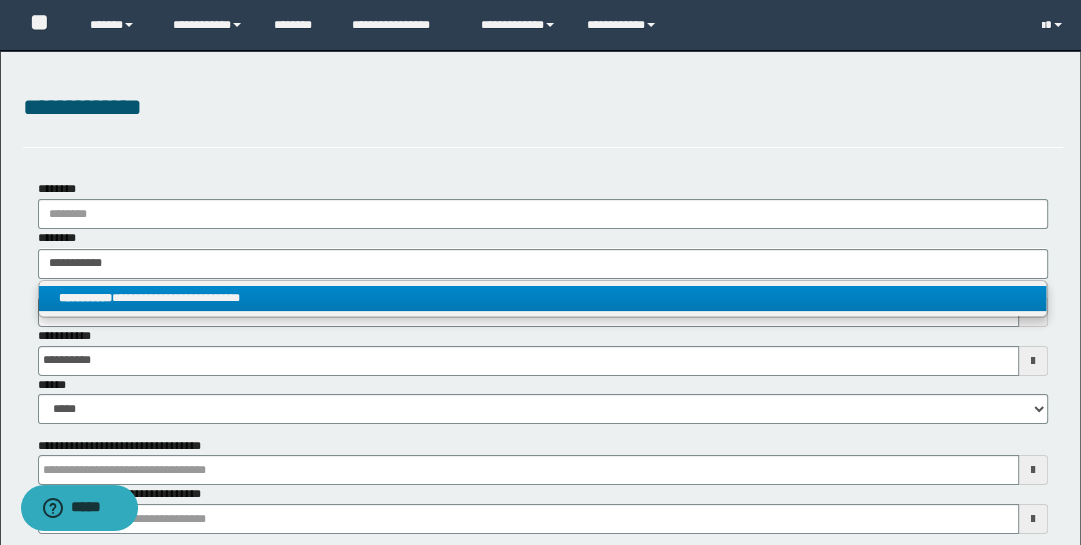 click on "**********" at bounding box center [543, 298] 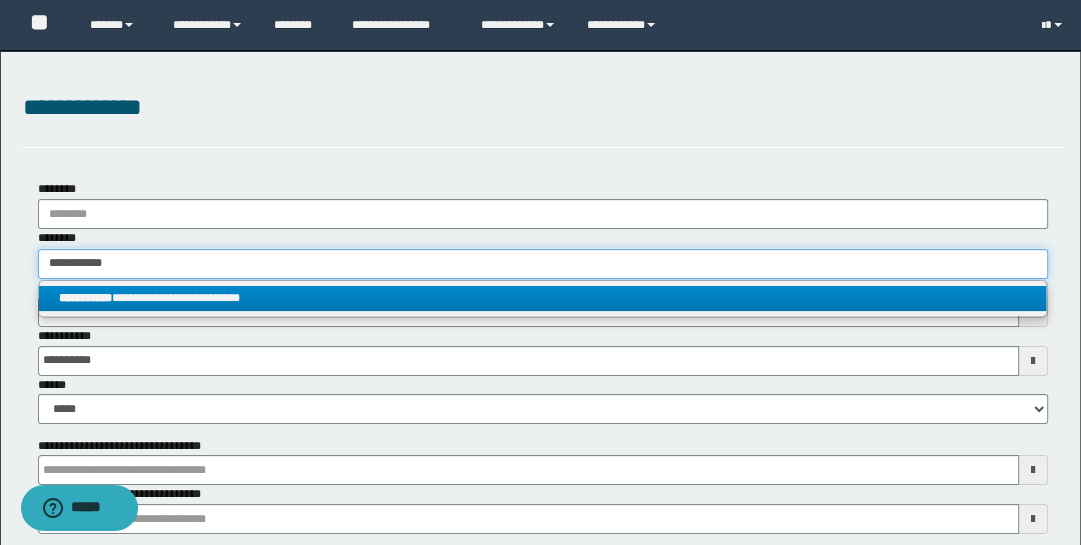 type 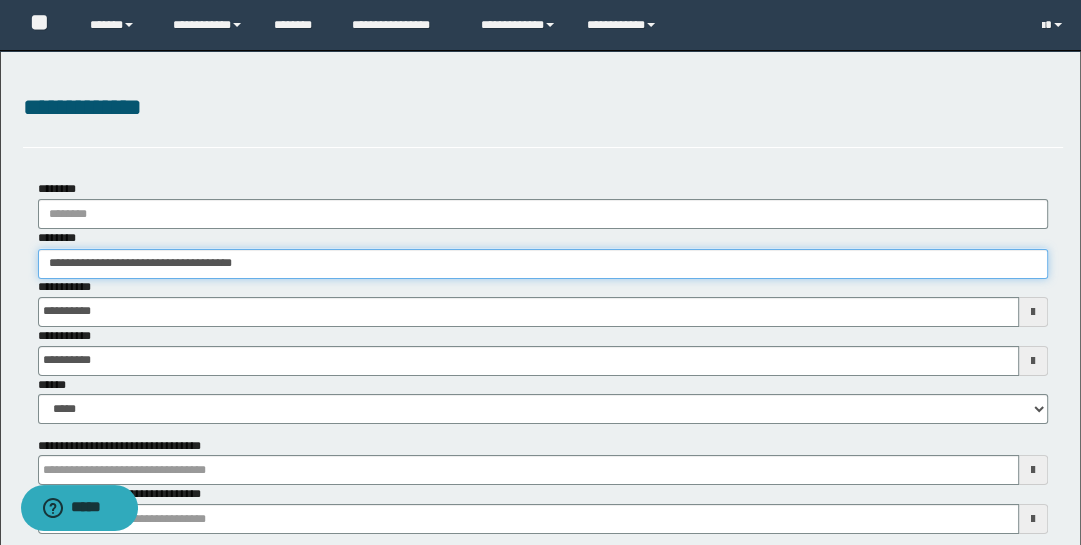 scroll, scrollTop: 322, scrollLeft: 0, axis: vertical 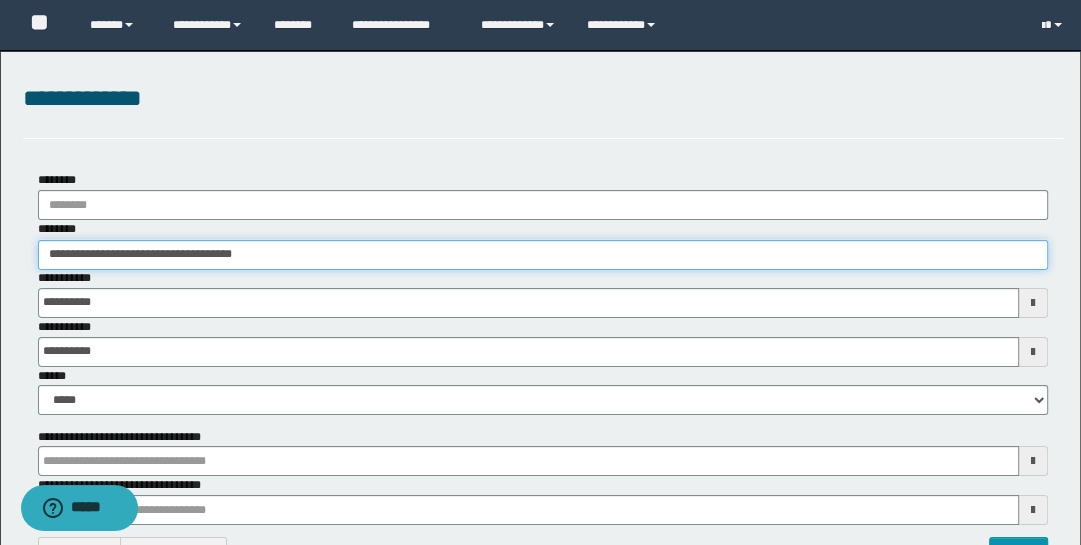 drag, startPoint x: 291, startPoint y: 259, endPoint x: -32, endPoint y: 242, distance: 323.44705 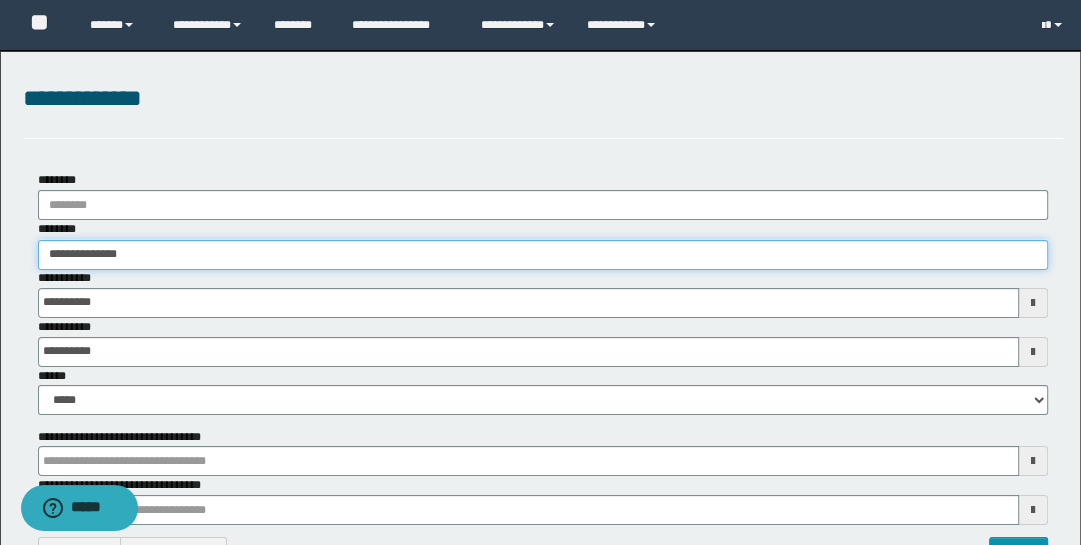 type on "**********" 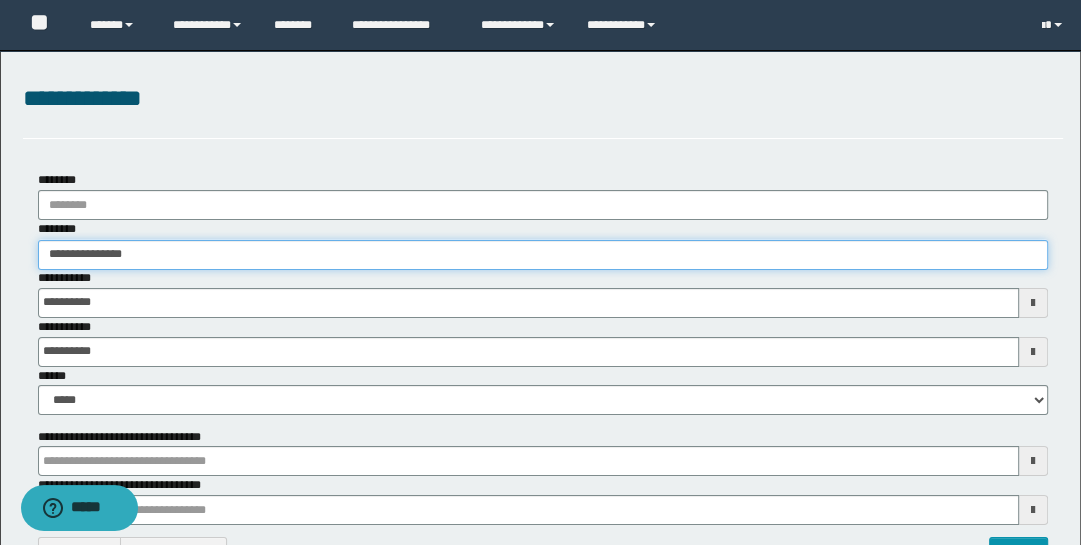 type on "**********" 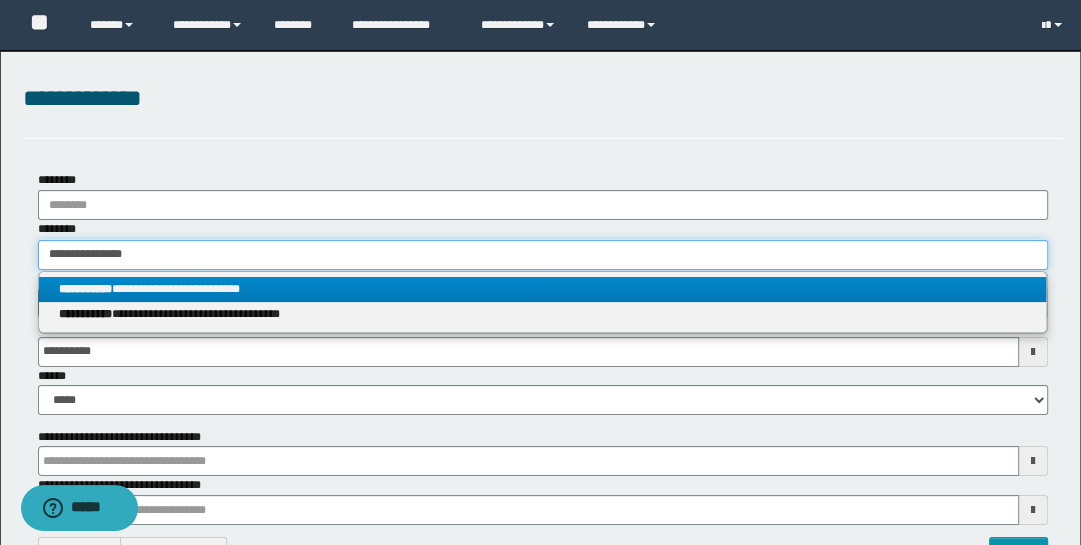 type on "**********" 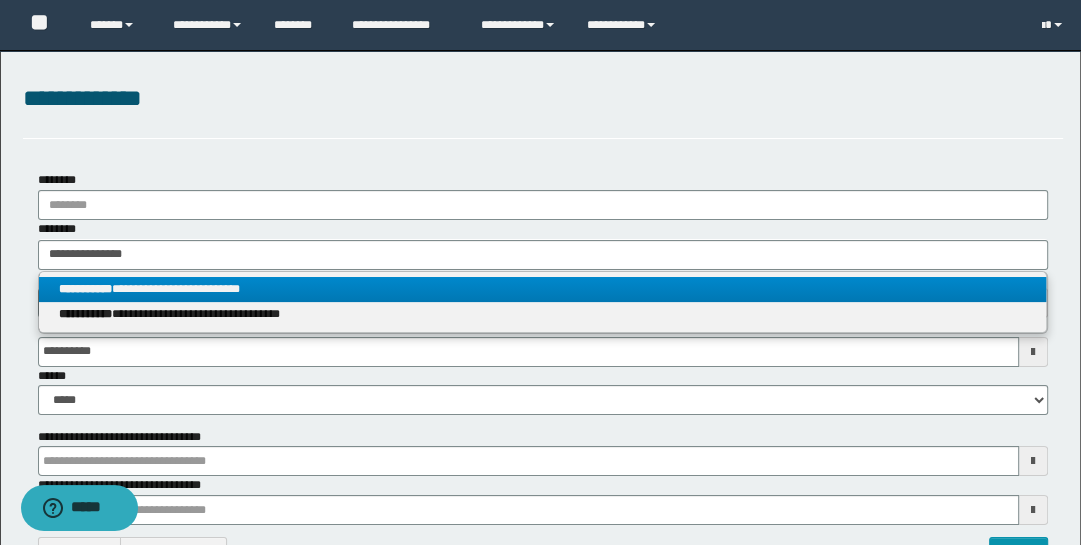 click on "**********" at bounding box center (543, 289) 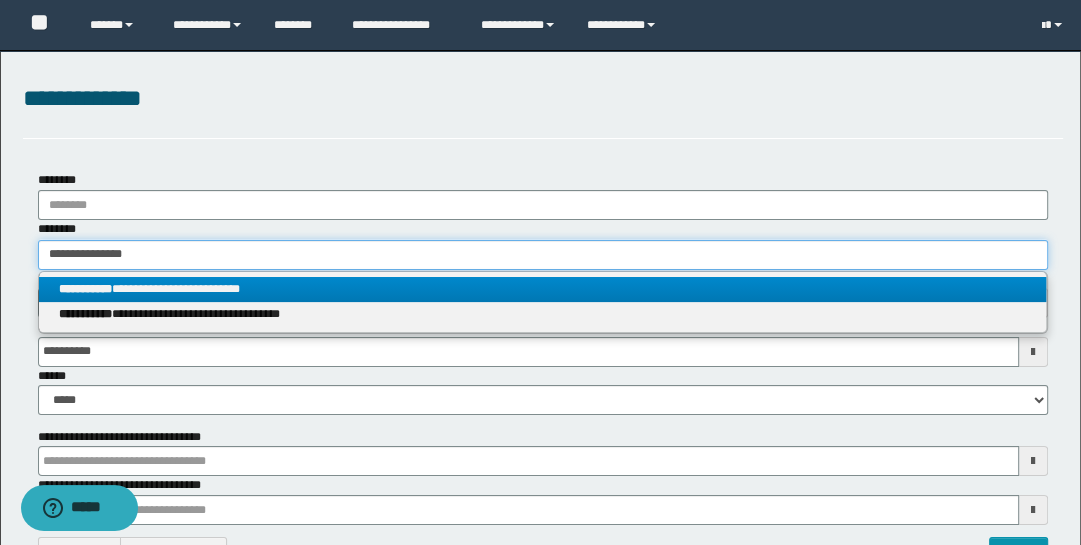 type 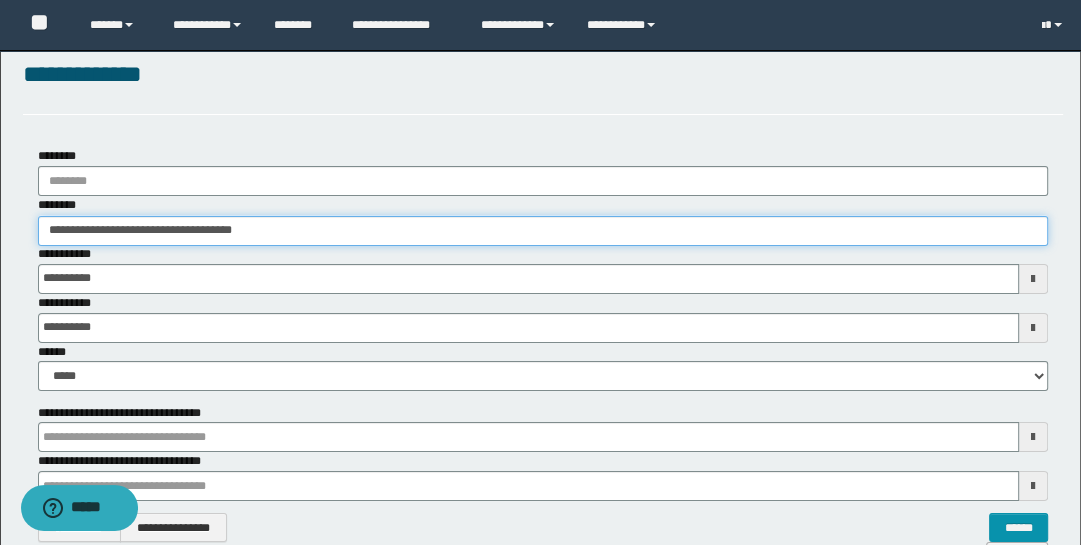scroll, scrollTop: 287, scrollLeft: 0, axis: vertical 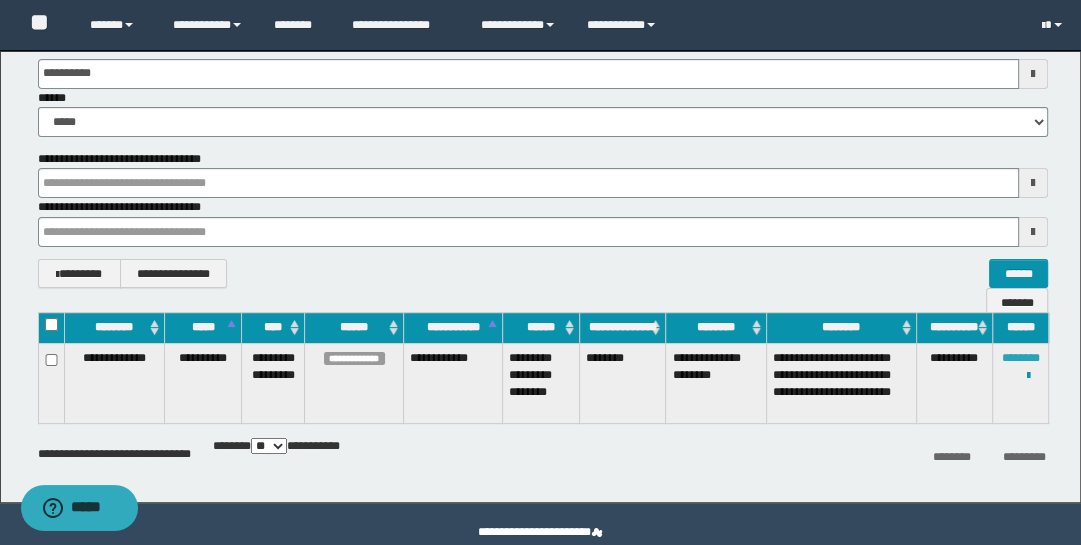 click on "********" at bounding box center [1021, 358] 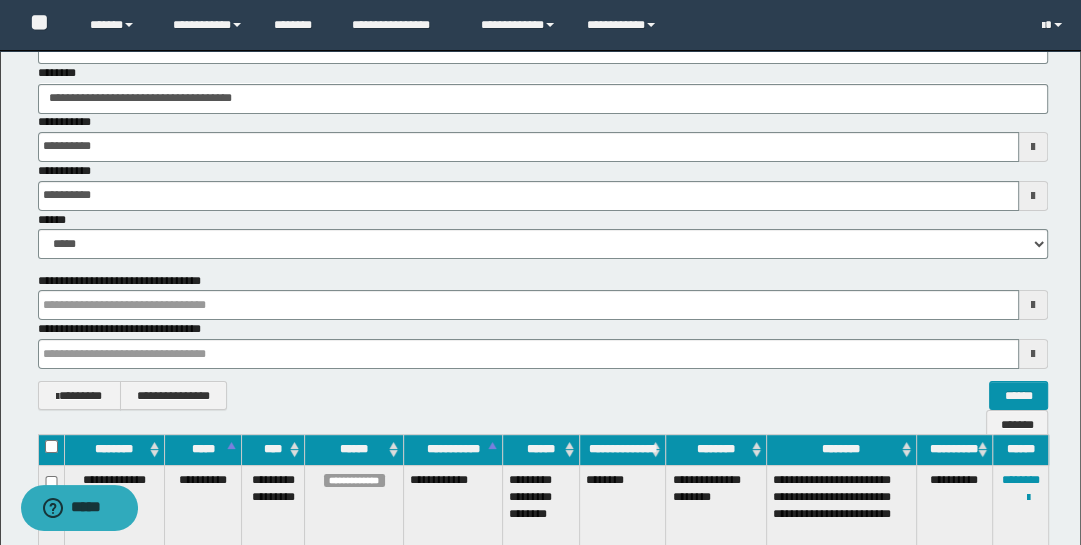 scroll, scrollTop: 0, scrollLeft: 0, axis: both 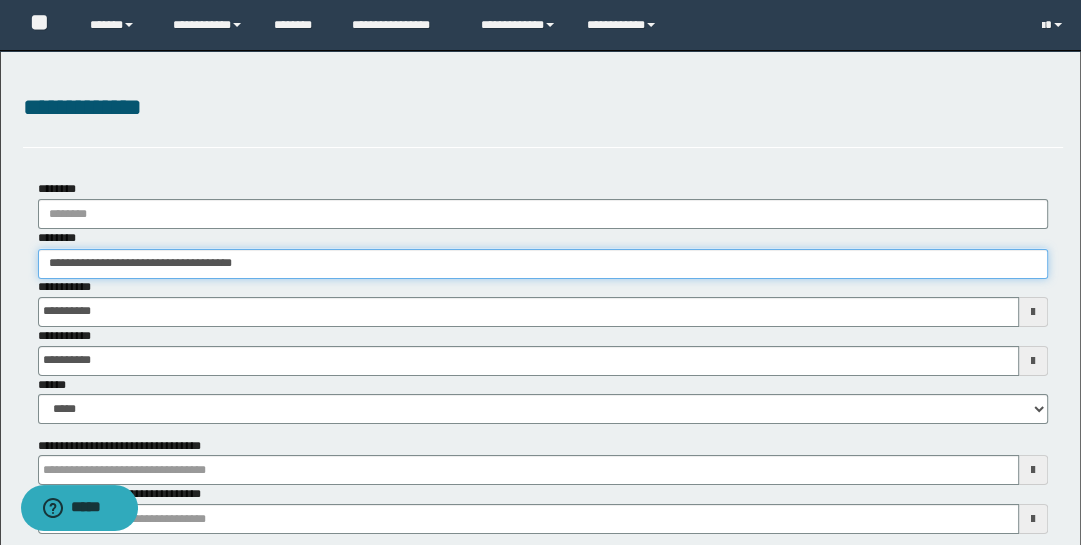 drag, startPoint x: 288, startPoint y: 258, endPoint x: -32, endPoint y: 247, distance: 320.189 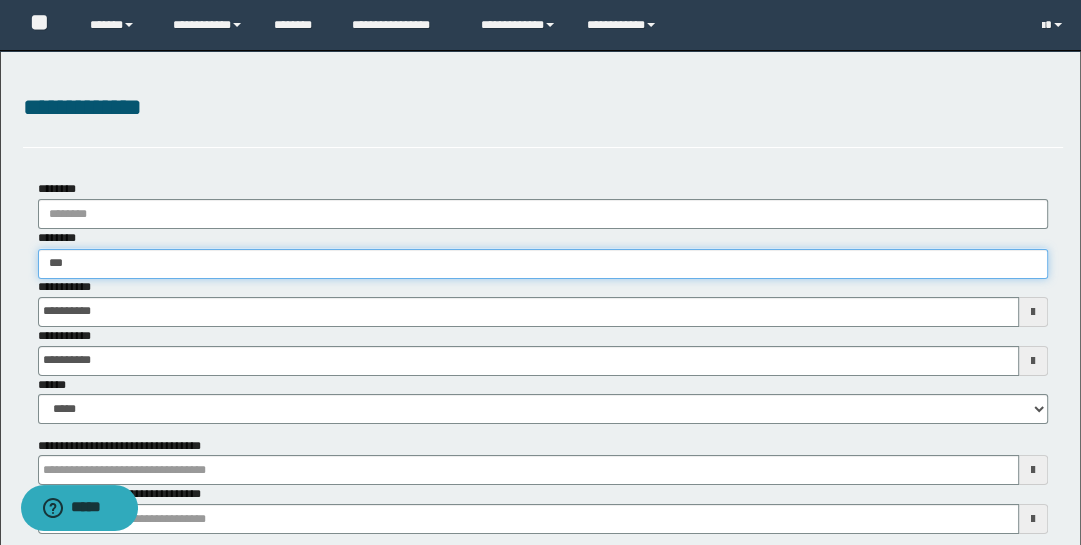 type on "****" 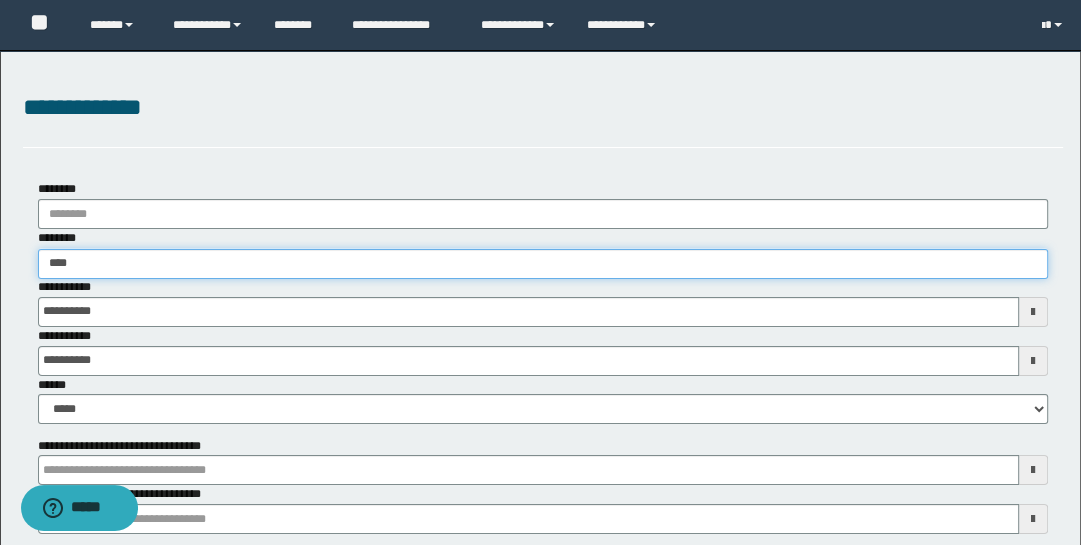 type on "****" 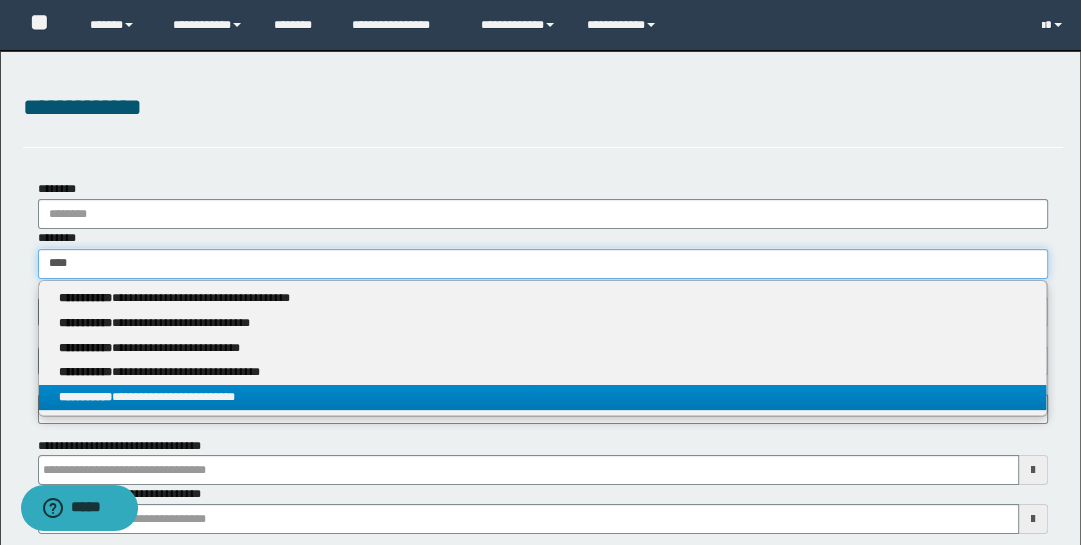 type on "****" 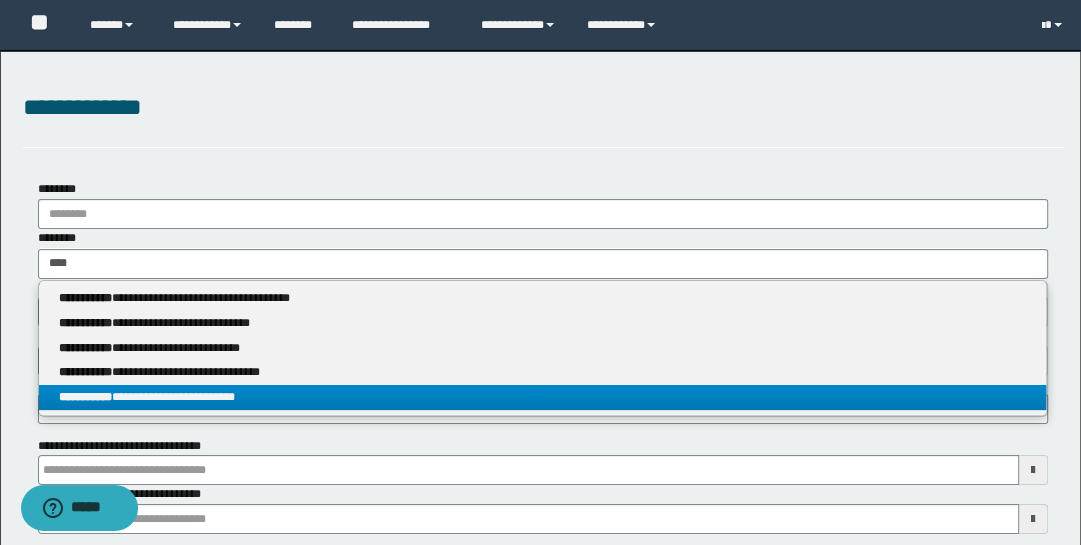click on "**********" at bounding box center [543, 397] 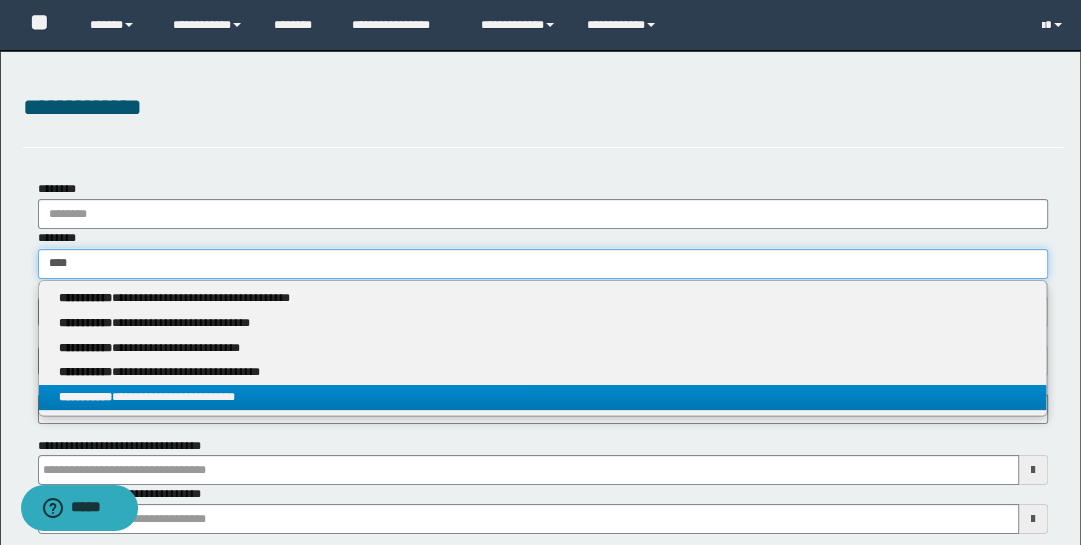 type 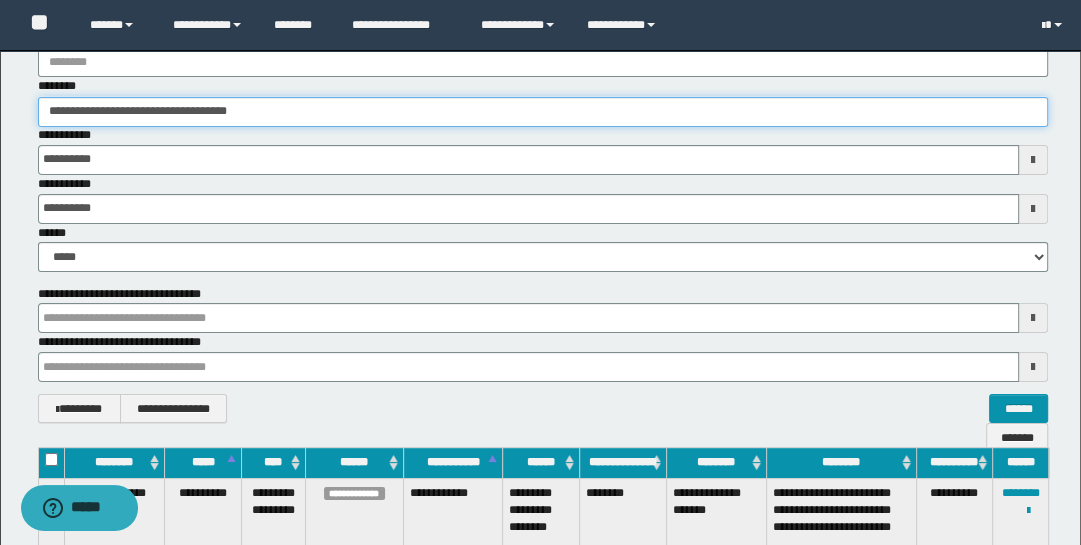 scroll, scrollTop: 322, scrollLeft: 0, axis: vertical 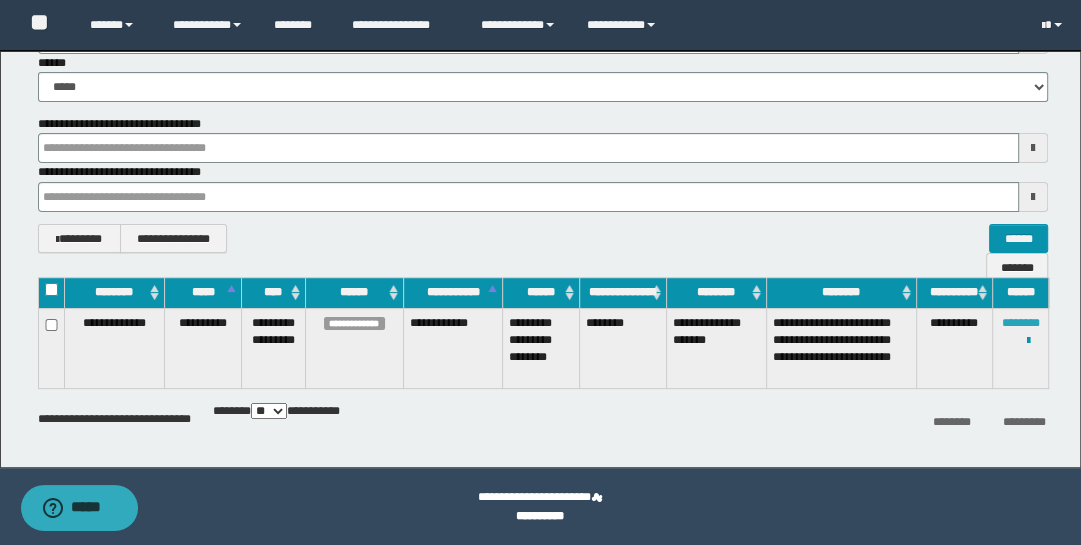click on "********" at bounding box center [1021, 323] 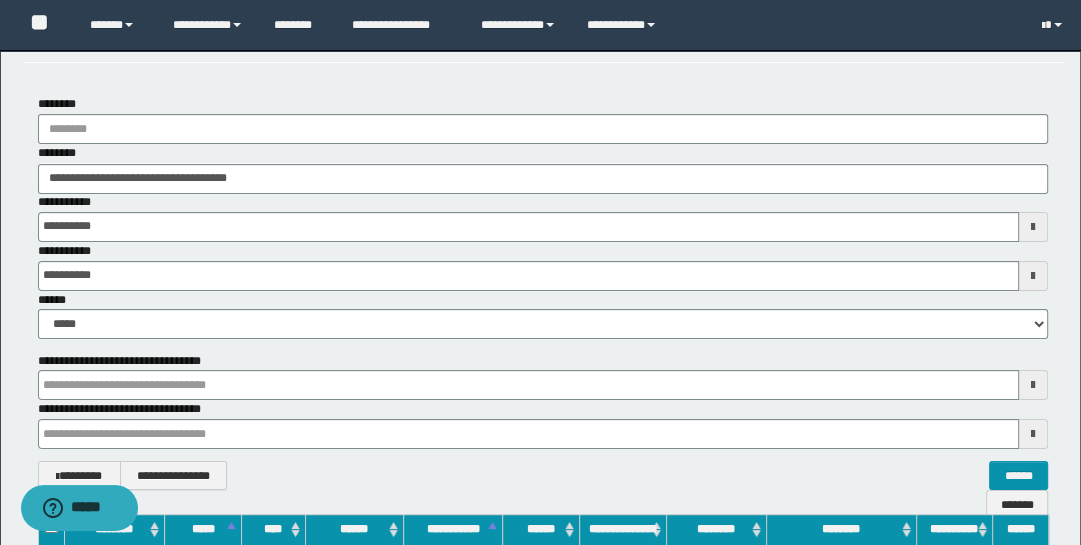 scroll, scrollTop: 8, scrollLeft: 0, axis: vertical 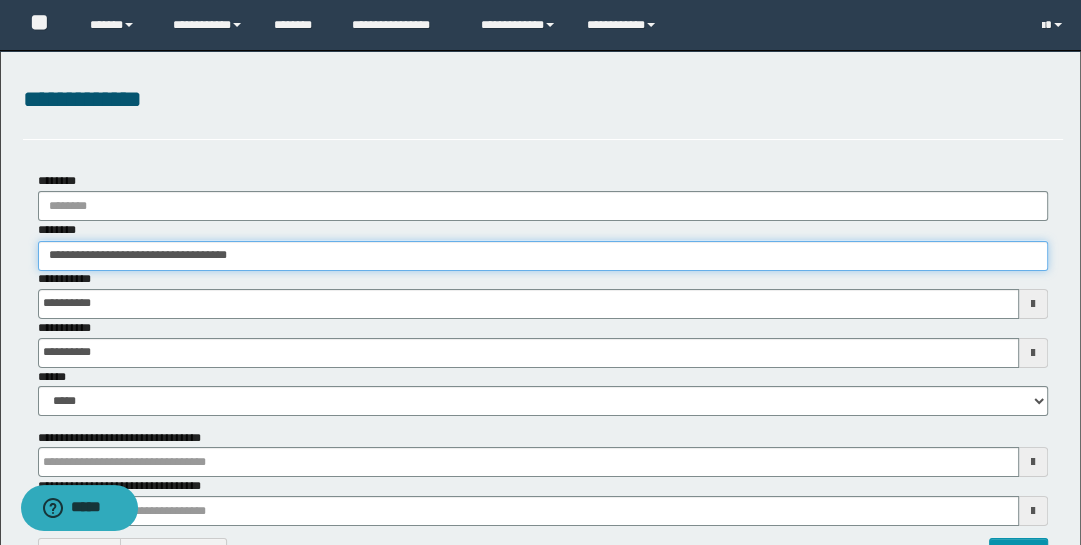 drag, startPoint x: 292, startPoint y: 257, endPoint x: -32, endPoint y: 249, distance: 324.09875 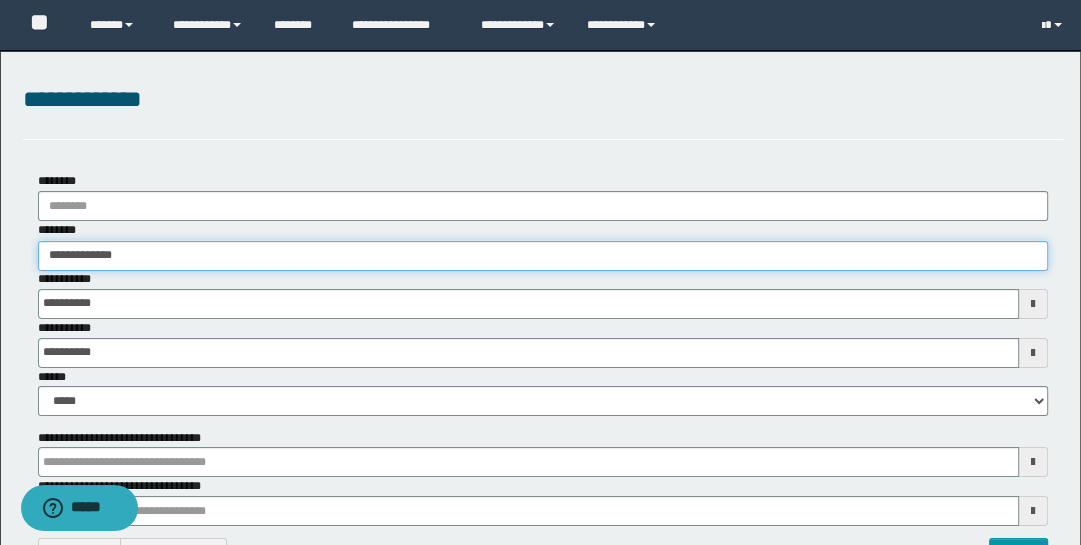 type on "**********" 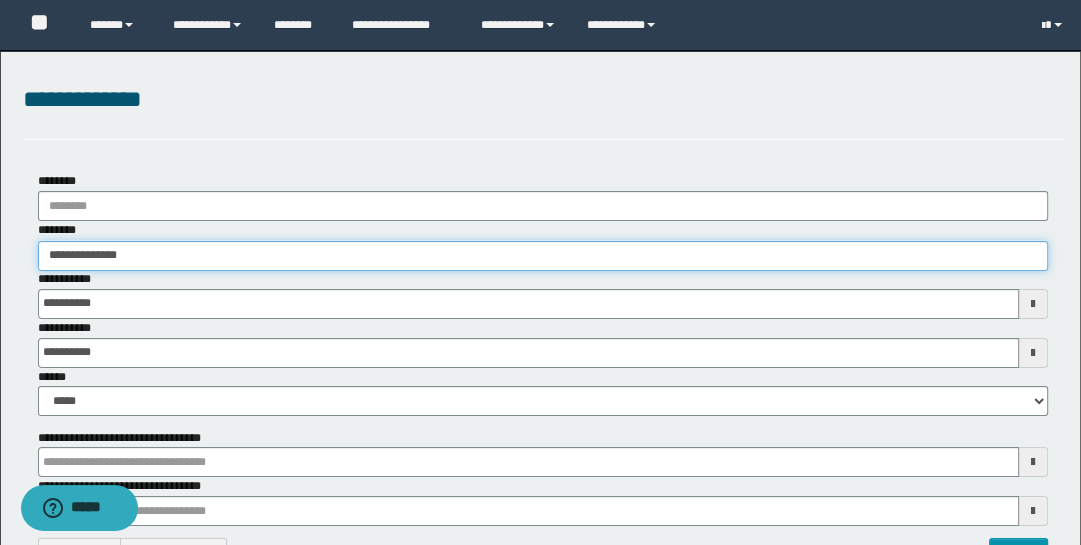 type on "**********" 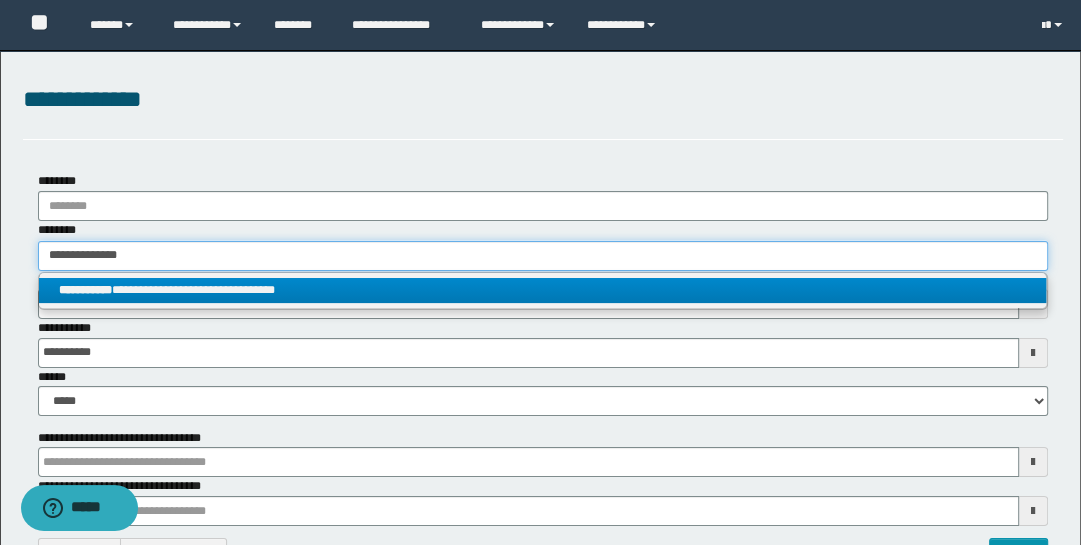 type on "**********" 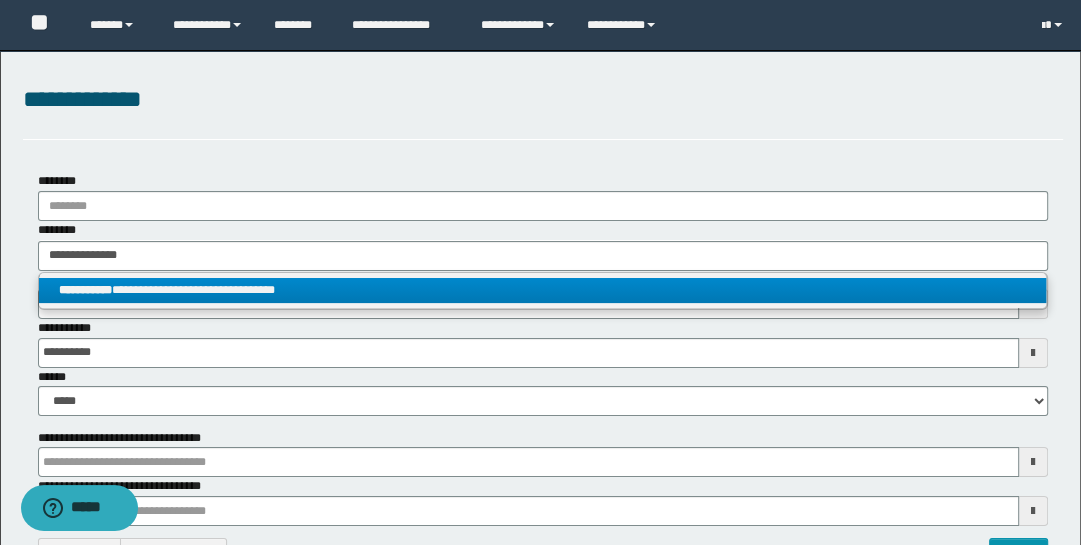 click on "**********" at bounding box center [85, 290] 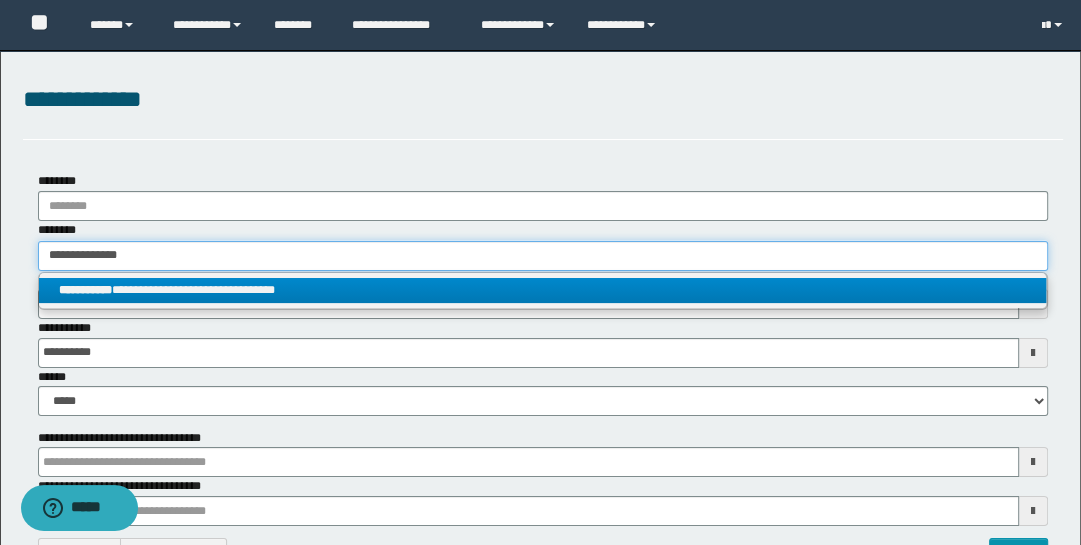 type 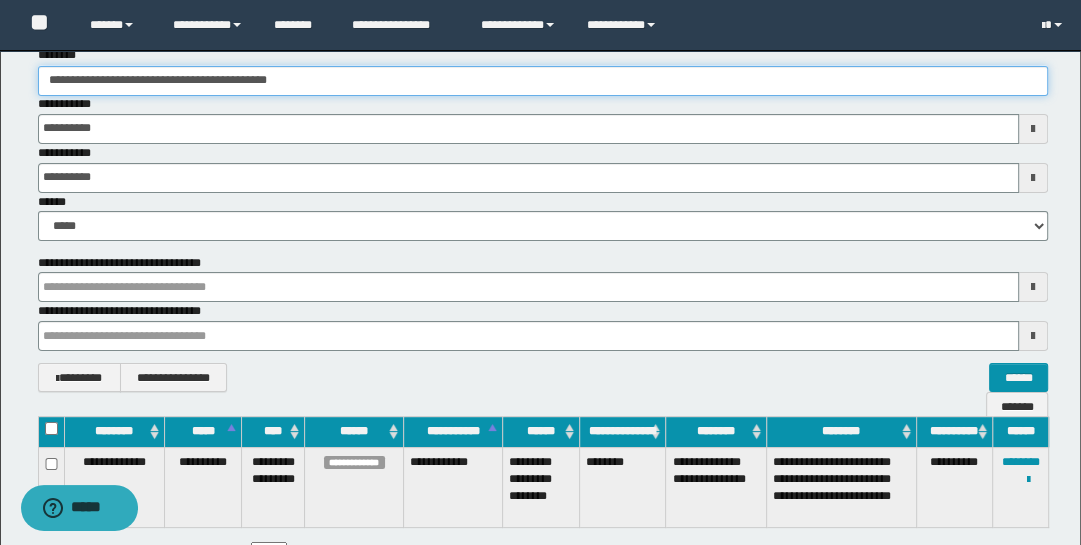 scroll, scrollTop: 222, scrollLeft: 0, axis: vertical 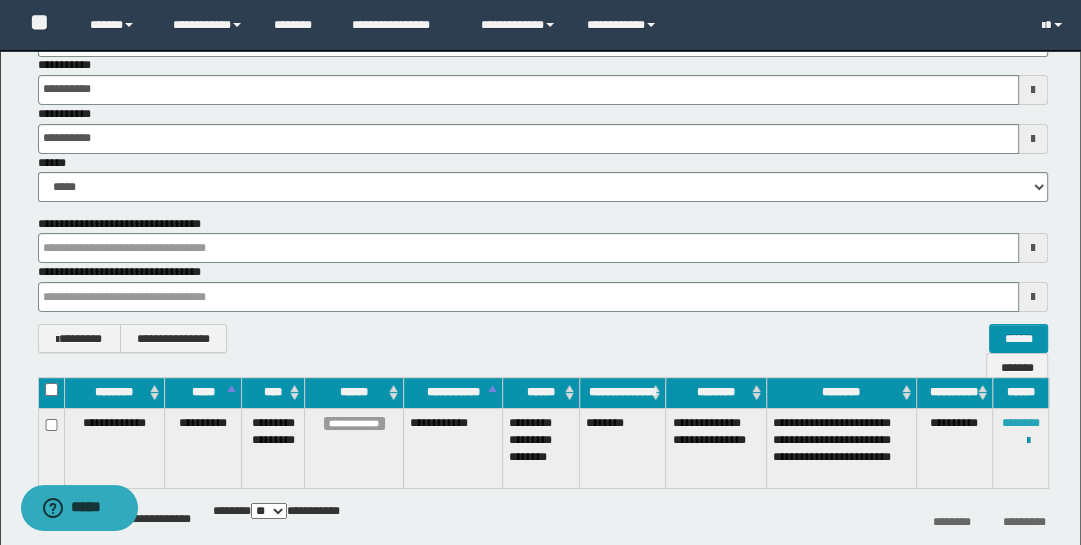 click on "********" at bounding box center [1021, 423] 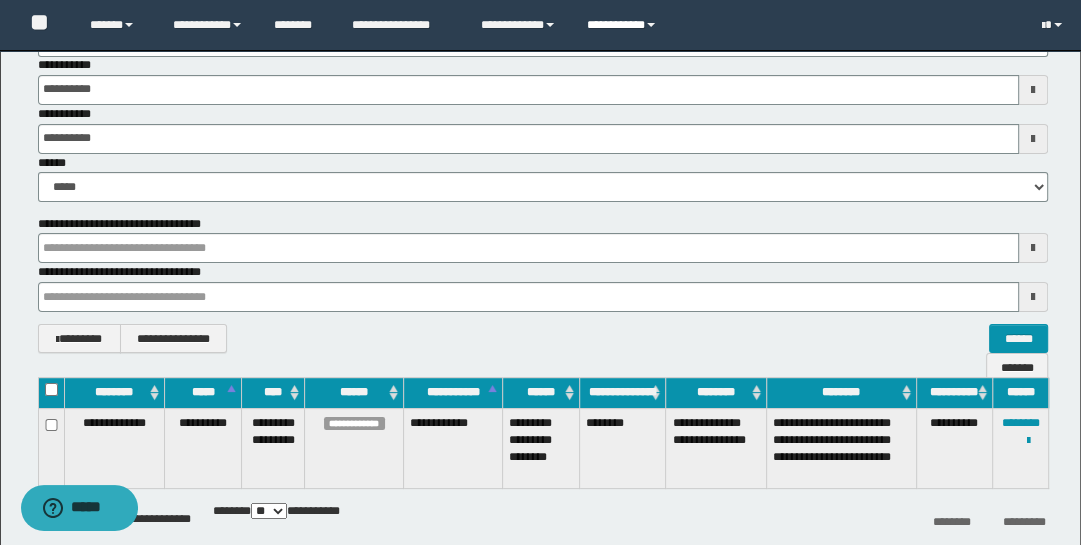click on "**********" at bounding box center (624, 25) 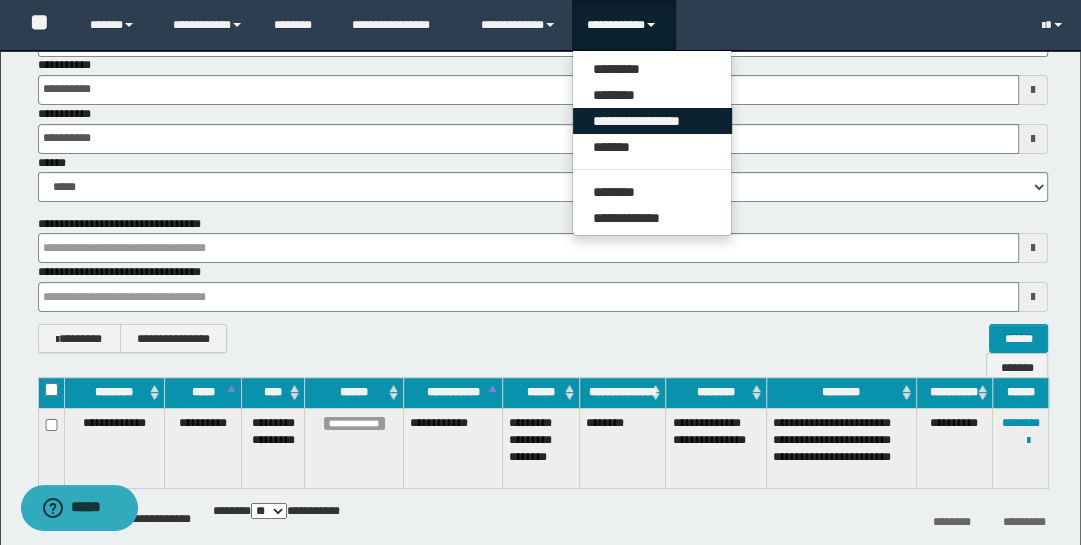 click on "**********" at bounding box center (652, 121) 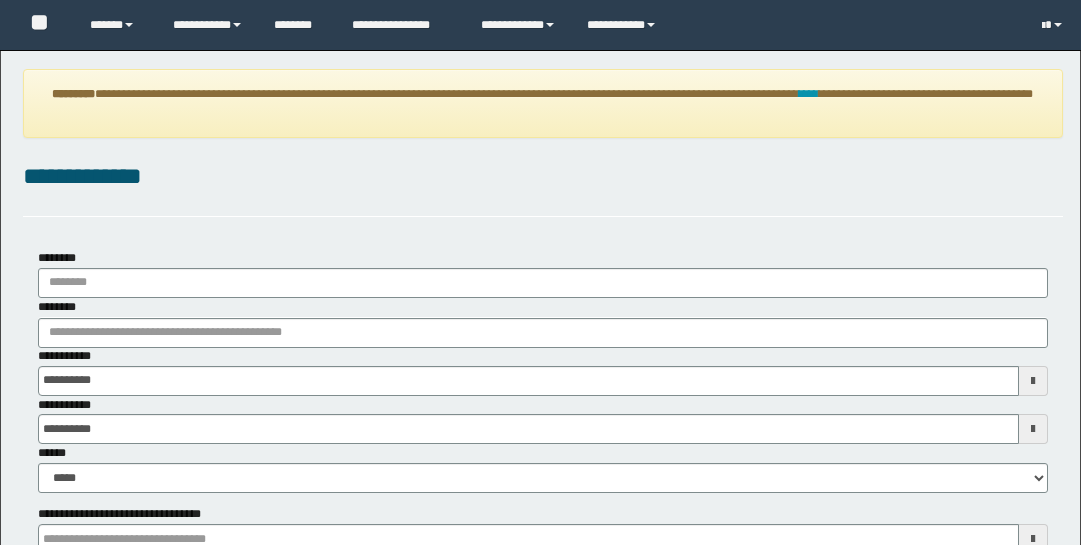 scroll, scrollTop: 0, scrollLeft: 0, axis: both 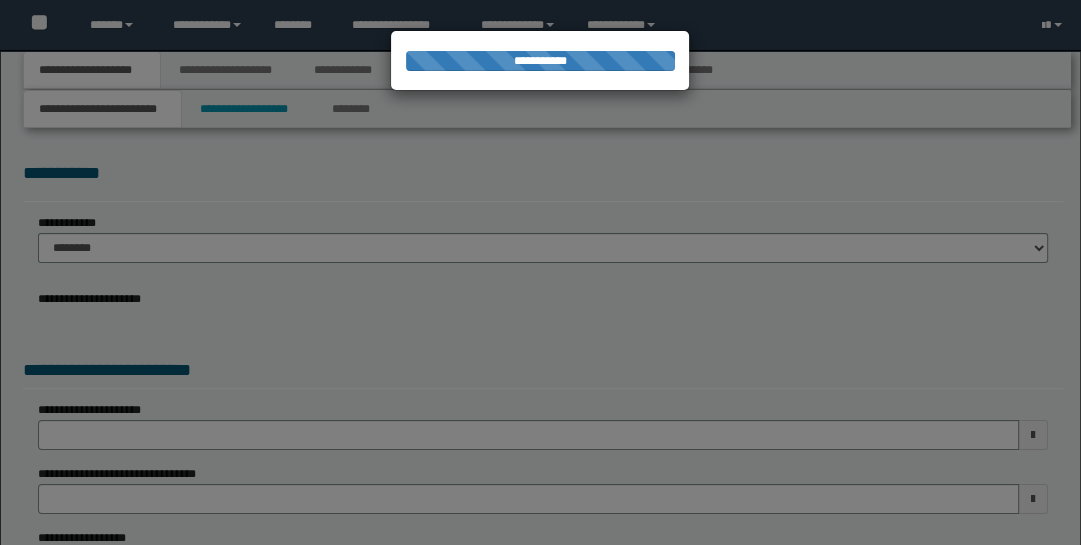type on "**********" 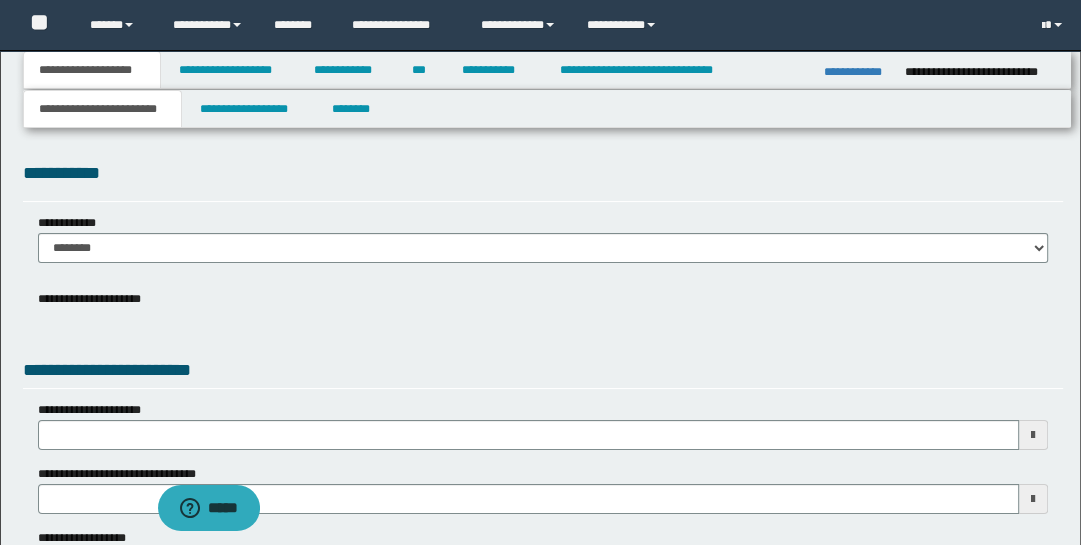 scroll, scrollTop: 0, scrollLeft: 0, axis: both 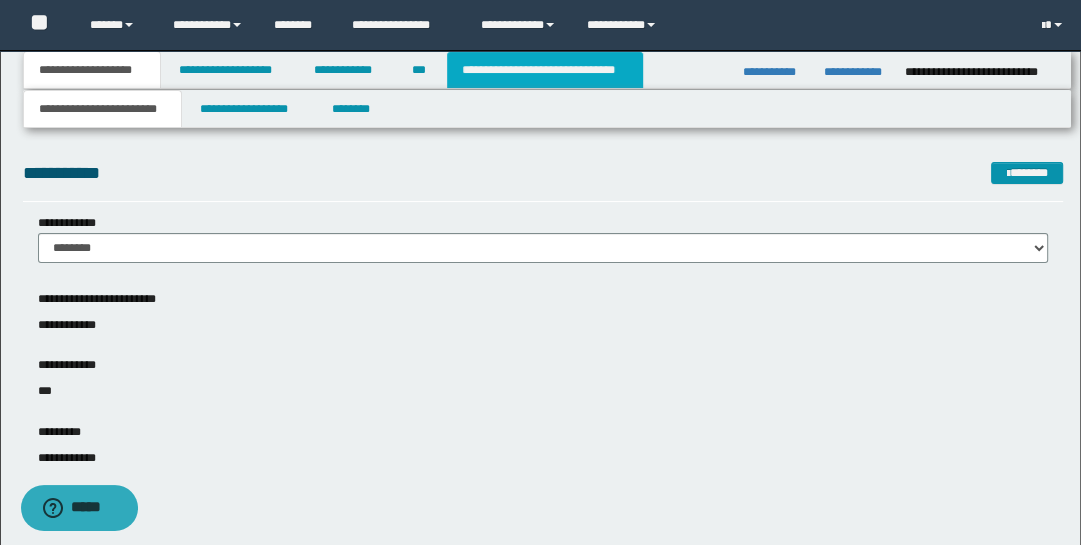 click on "**********" at bounding box center (545, 70) 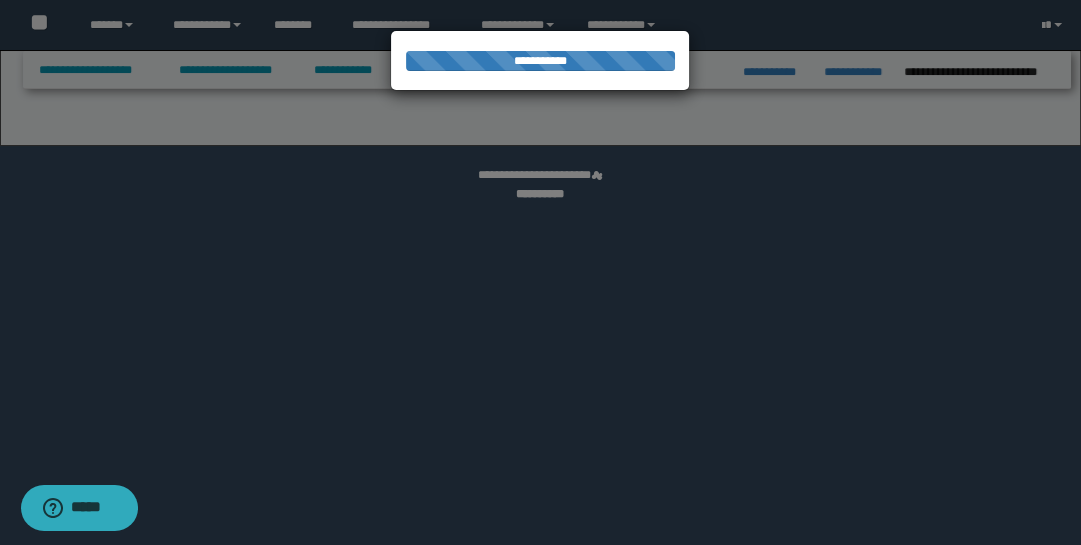 select on "*" 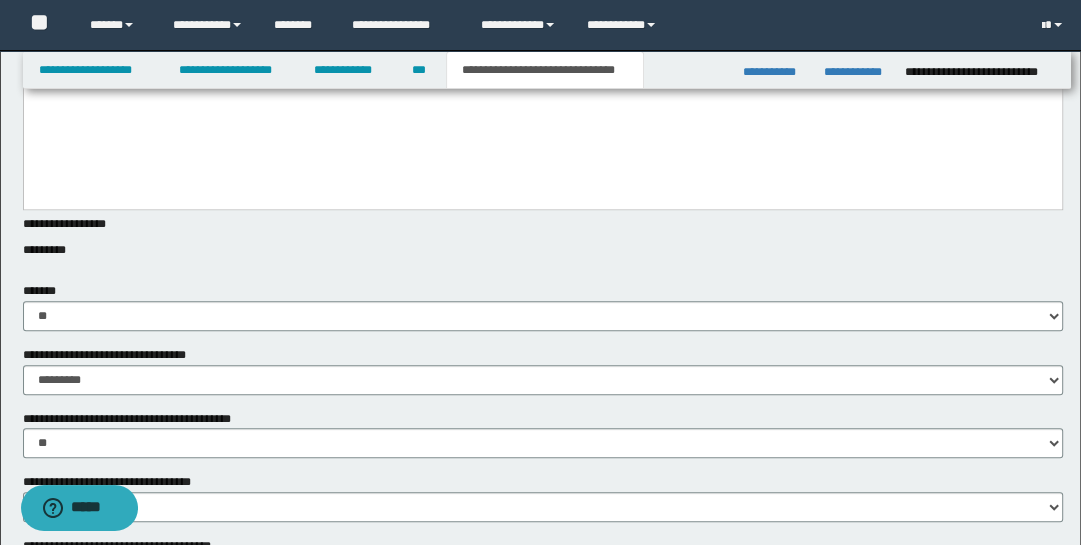 scroll, scrollTop: 572, scrollLeft: 0, axis: vertical 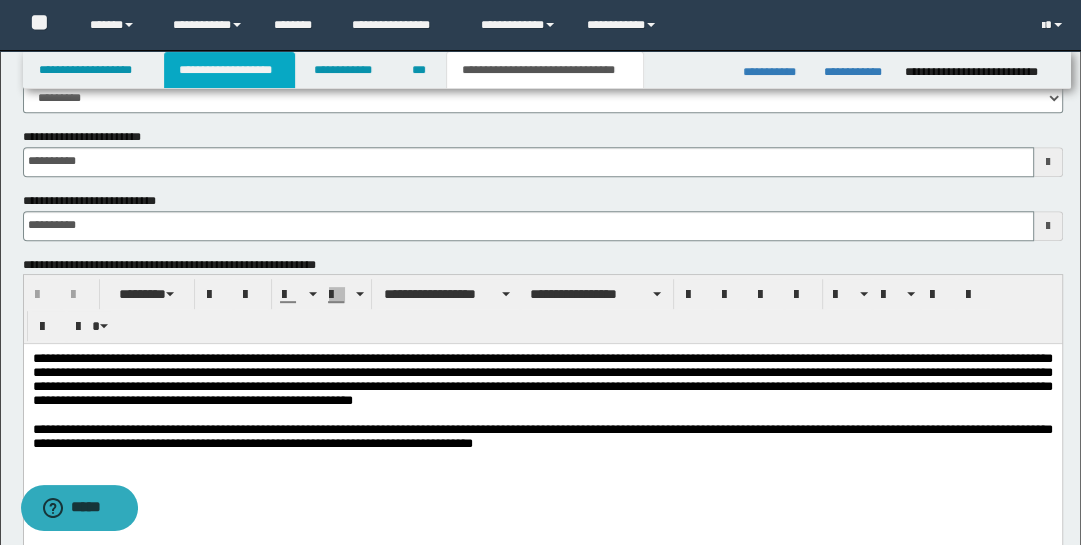 click on "**********" at bounding box center [229, 70] 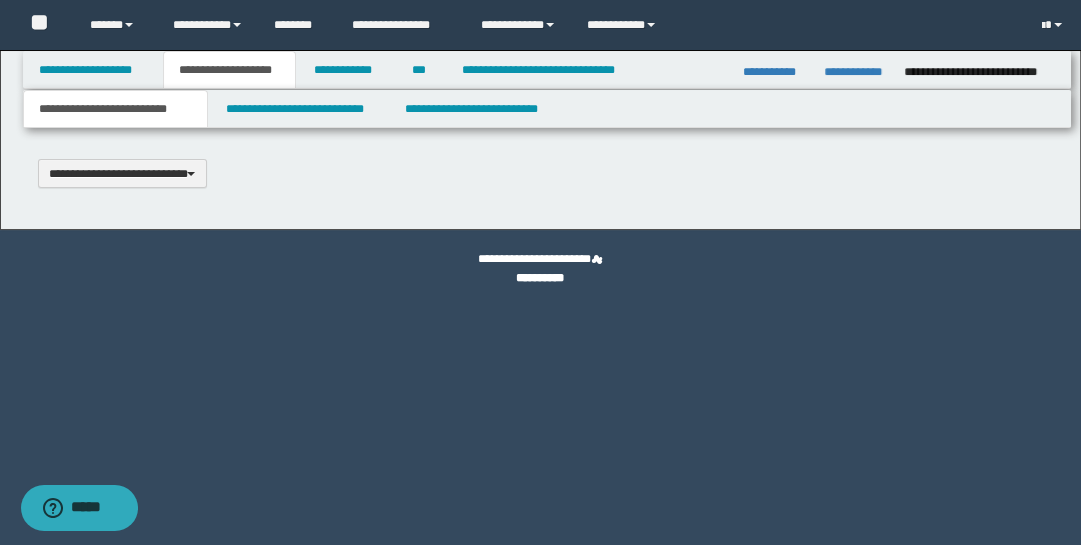 scroll, scrollTop: 0, scrollLeft: 0, axis: both 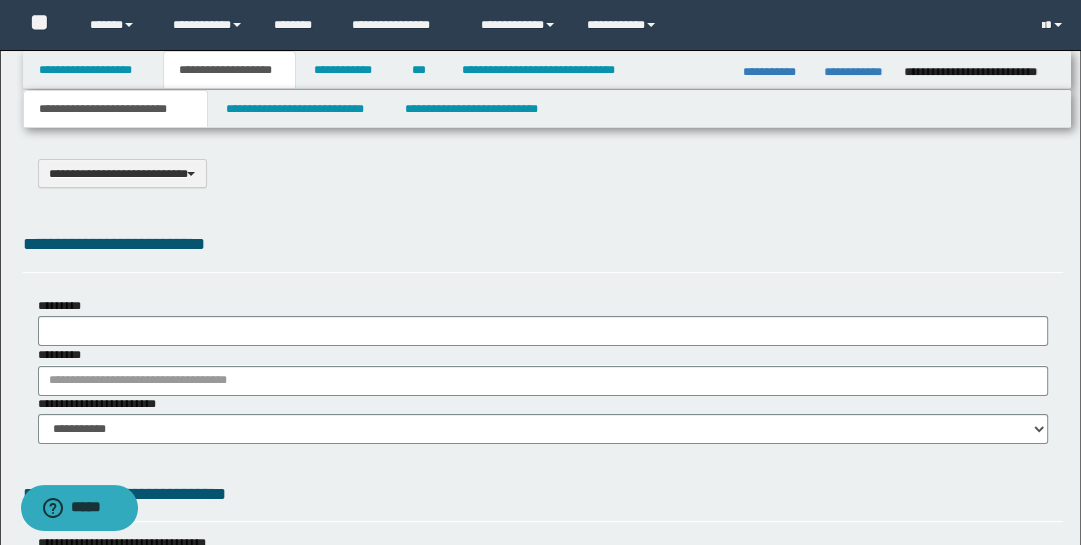type on "*********" 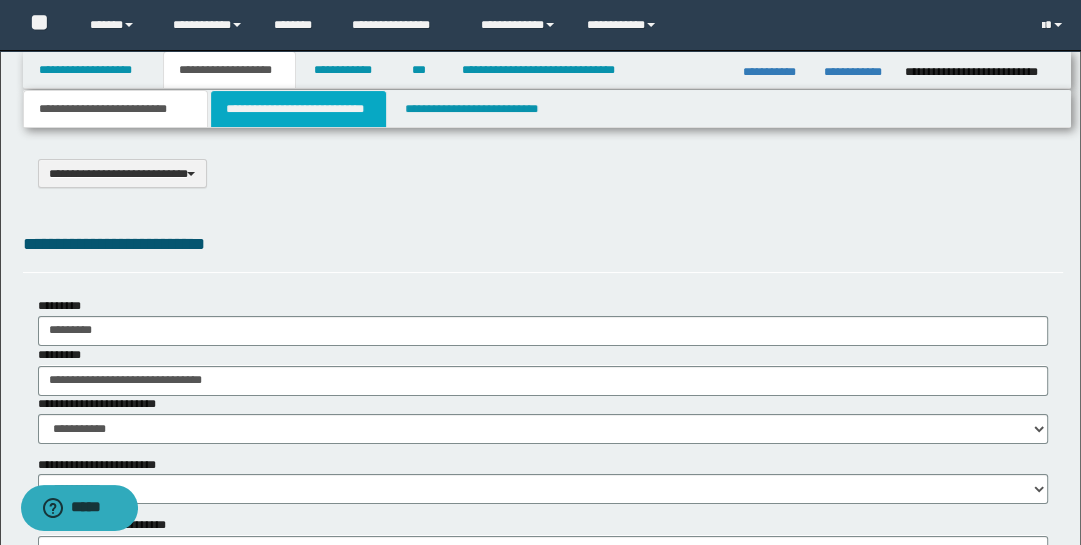 click on "**********" at bounding box center [299, 109] 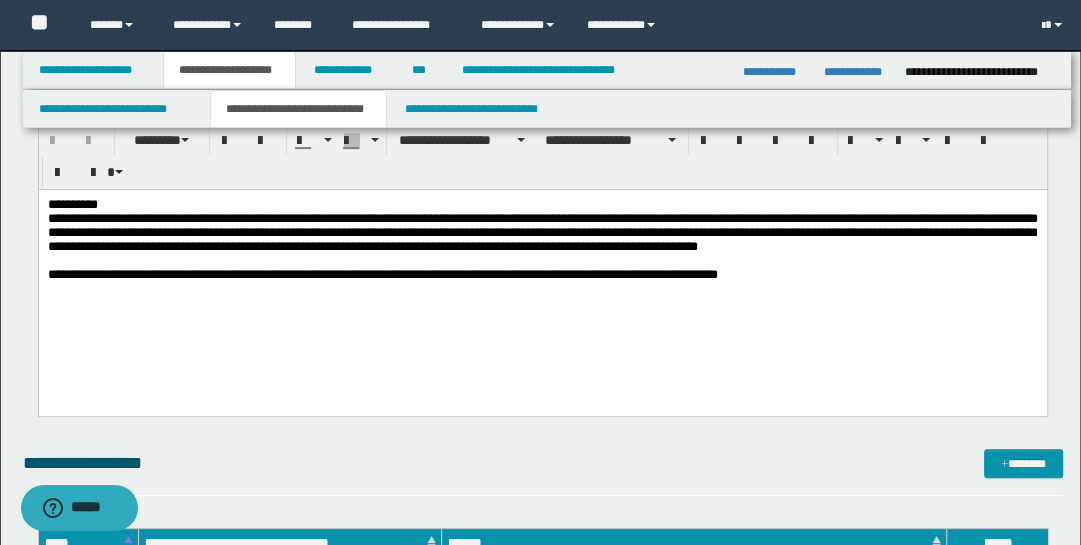 scroll, scrollTop: 718, scrollLeft: 0, axis: vertical 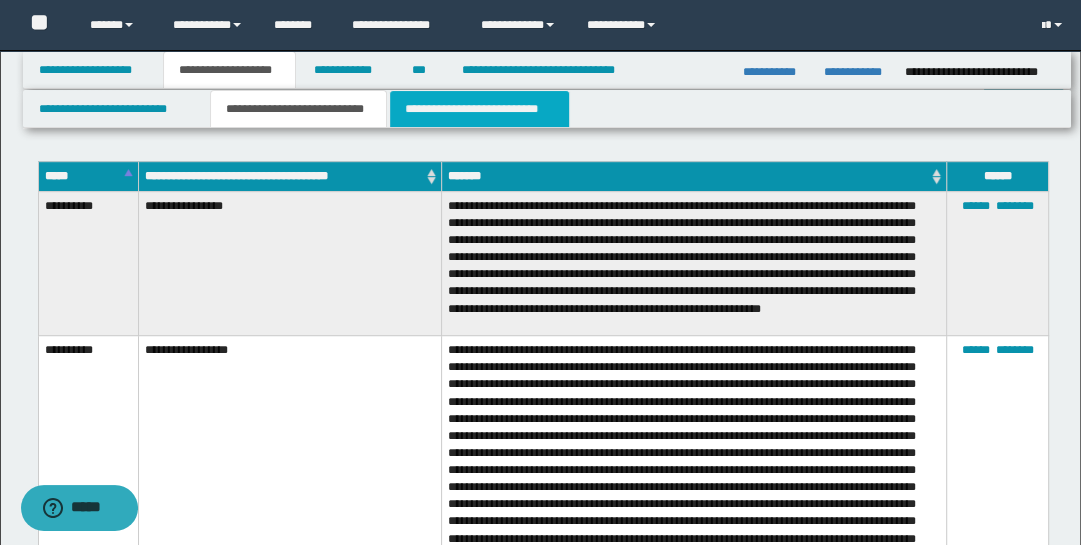 click on "**********" at bounding box center (479, 109) 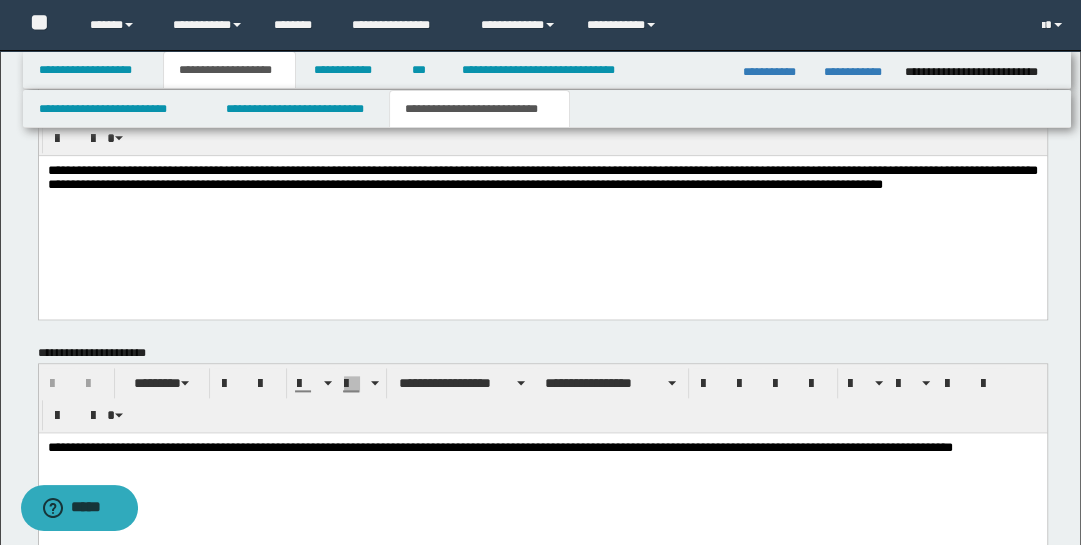 scroll, scrollTop: 1622, scrollLeft: 0, axis: vertical 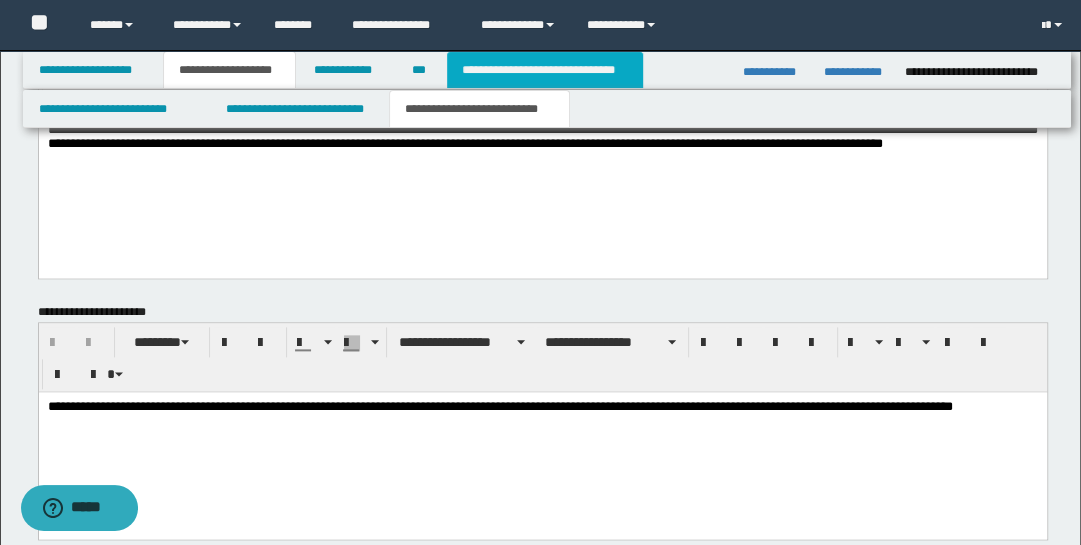click on "**********" at bounding box center [545, 70] 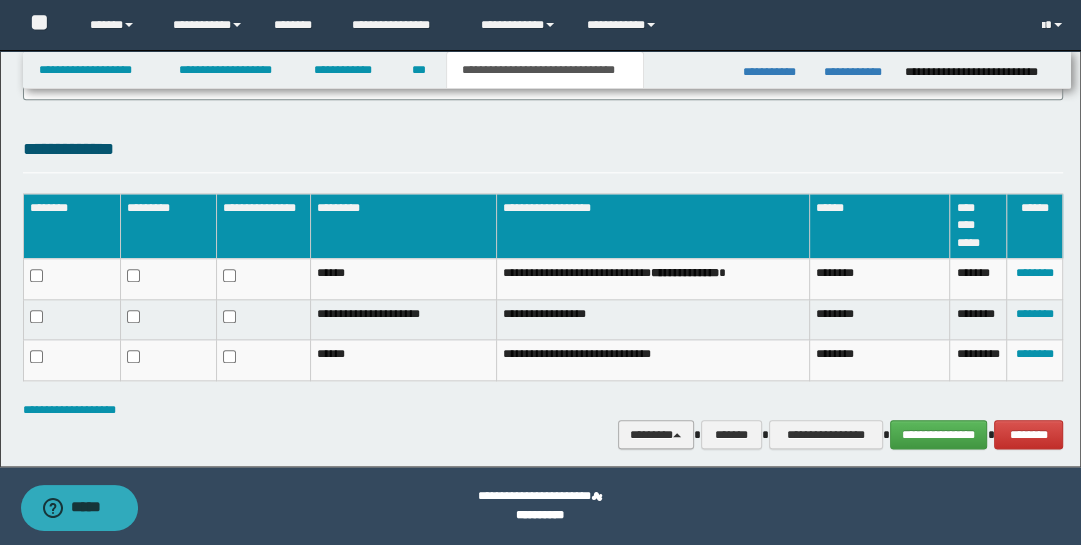 click on "********" at bounding box center (656, 434) 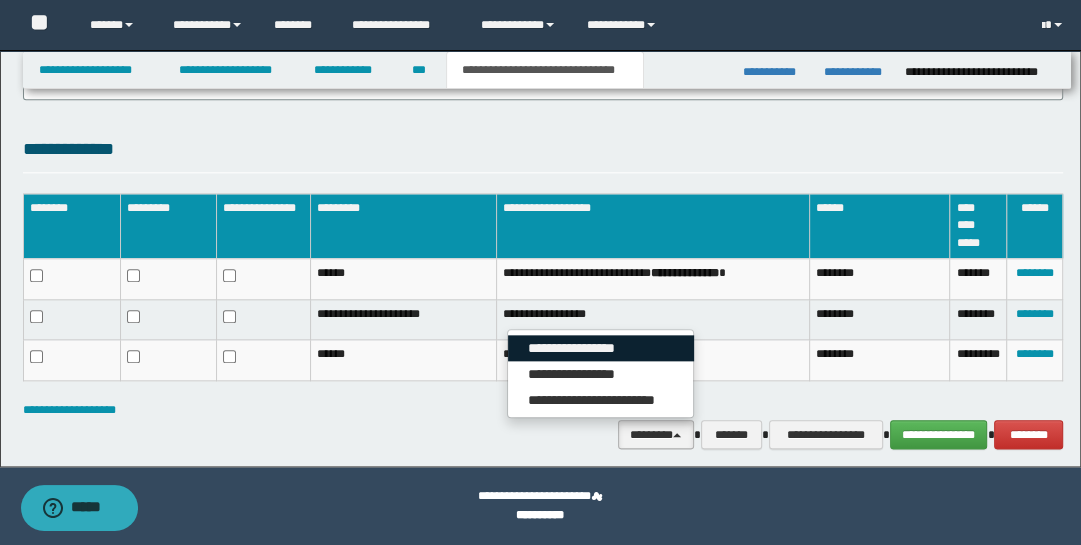 click on "**********" at bounding box center (601, 348) 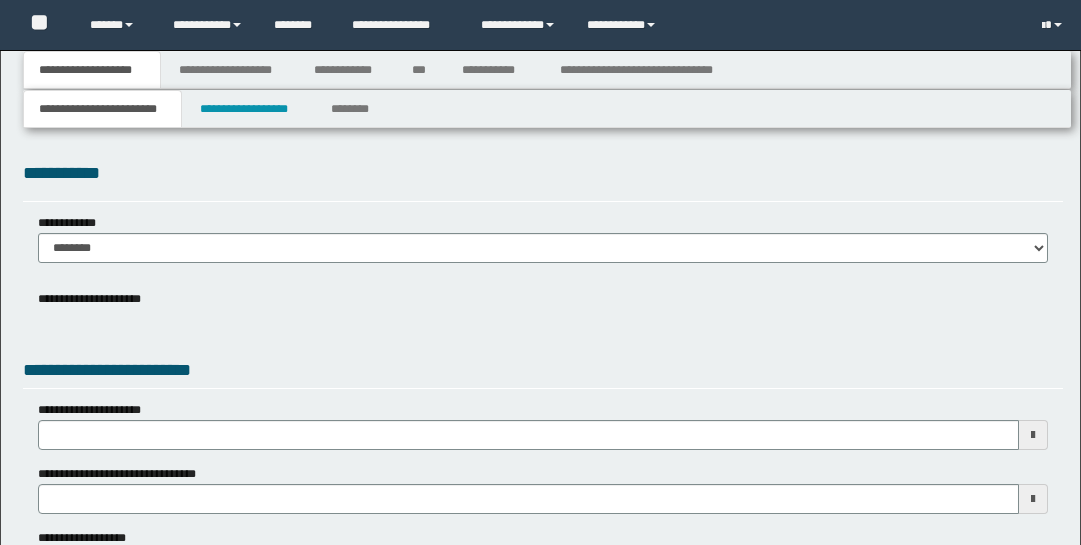 scroll, scrollTop: 0, scrollLeft: 0, axis: both 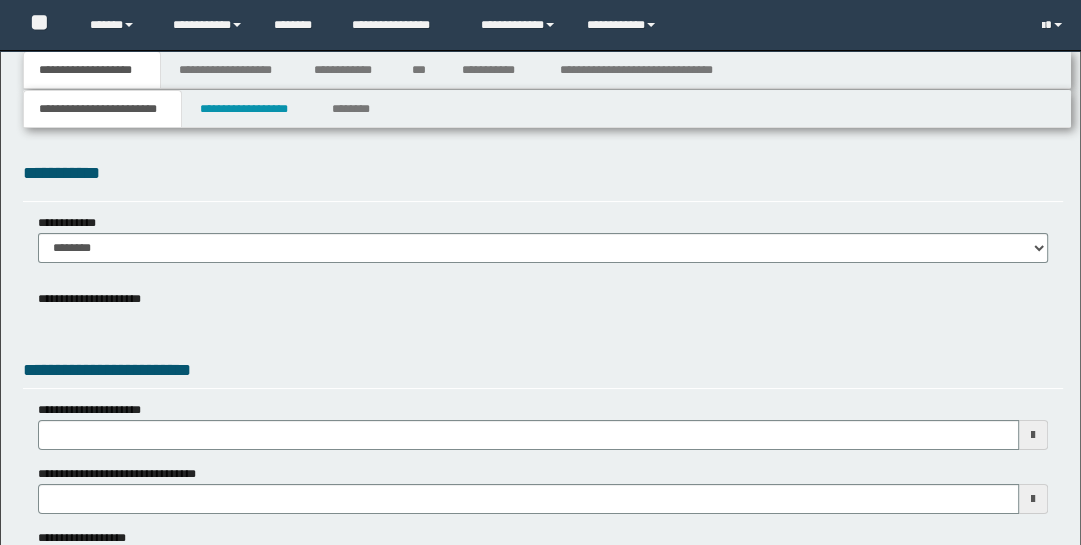 type on "**********" 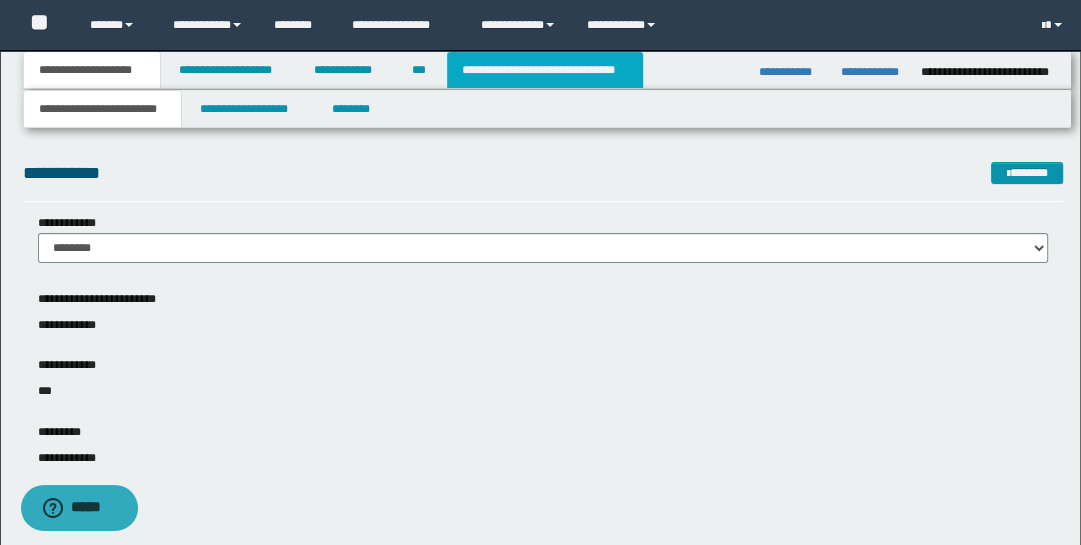 click on "**********" at bounding box center [545, 70] 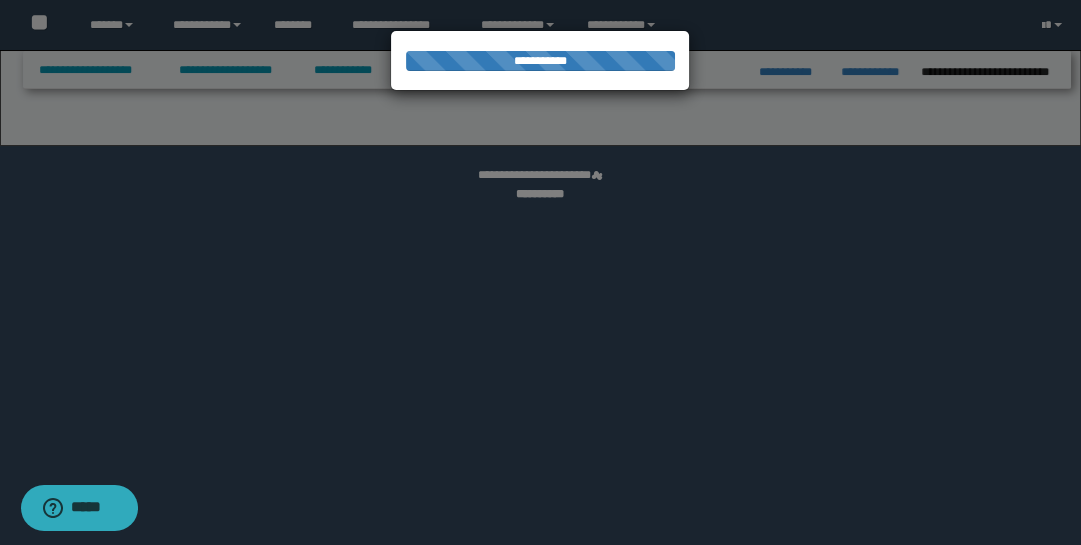 select on "*" 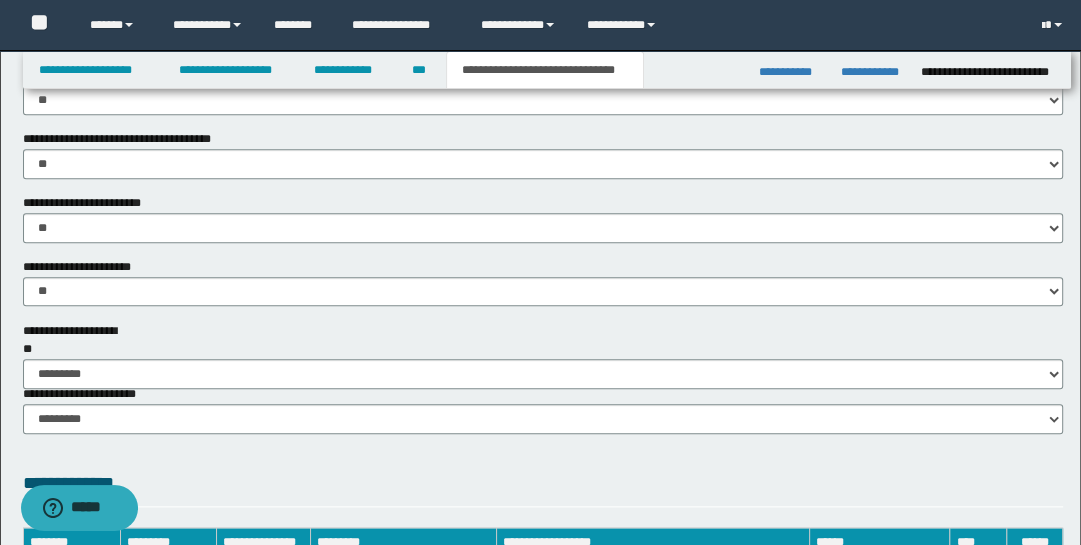 scroll, scrollTop: 1656, scrollLeft: 0, axis: vertical 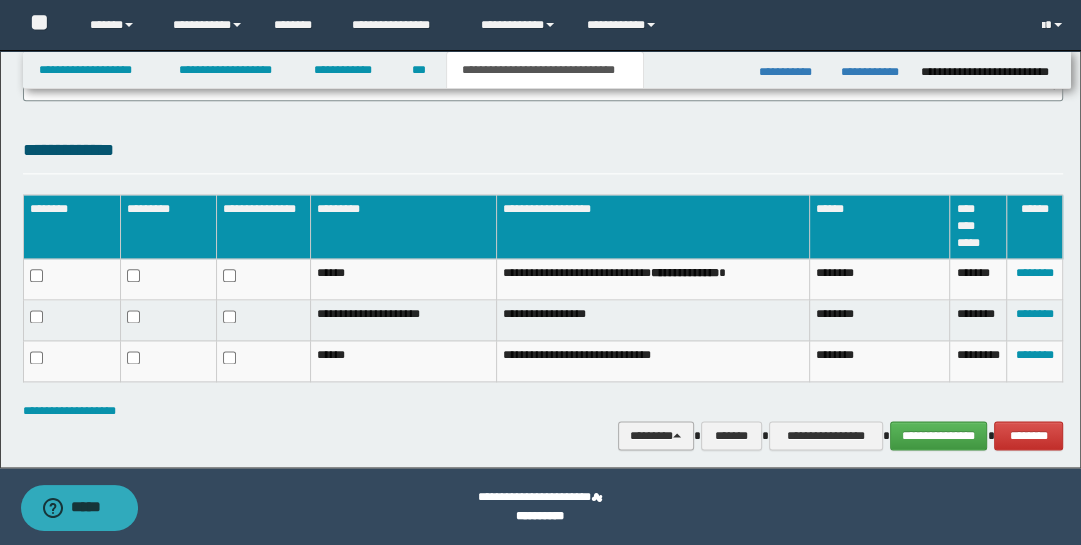 click at bounding box center (677, 435) 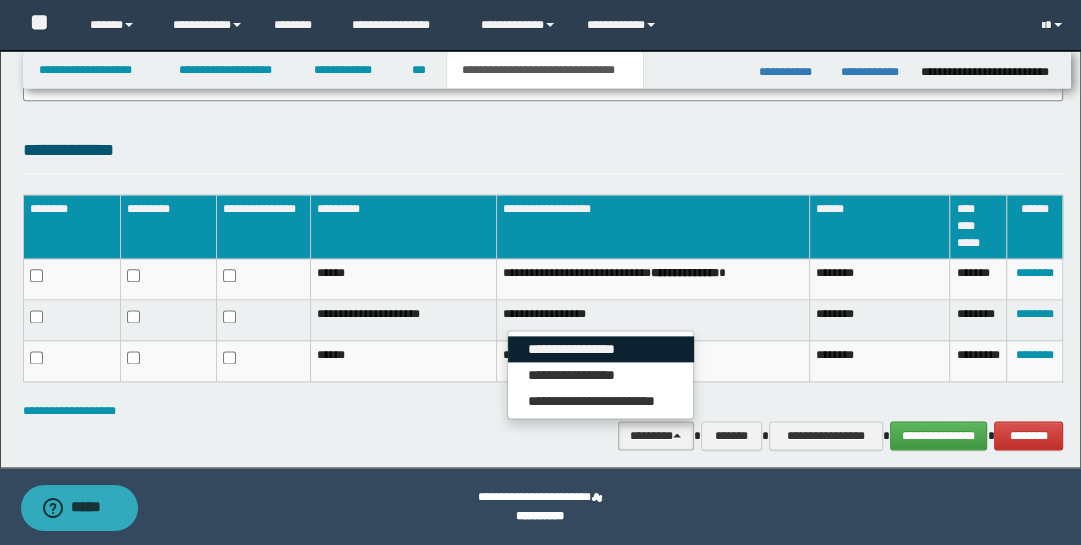 click on "**********" at bounding box center (601, 349) 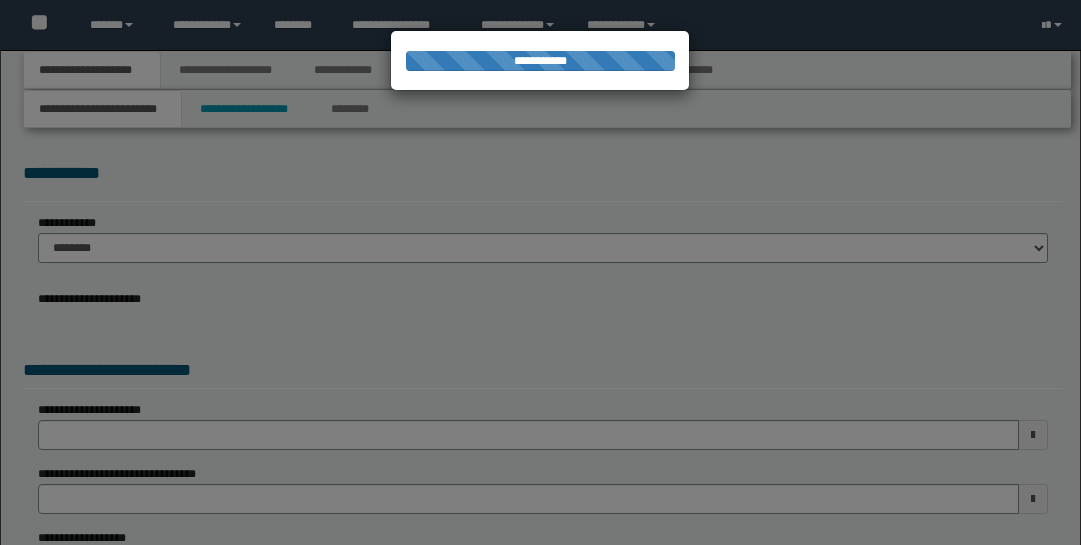 scroll, scrollTop: 0, scrollLeft: 0, axis: both 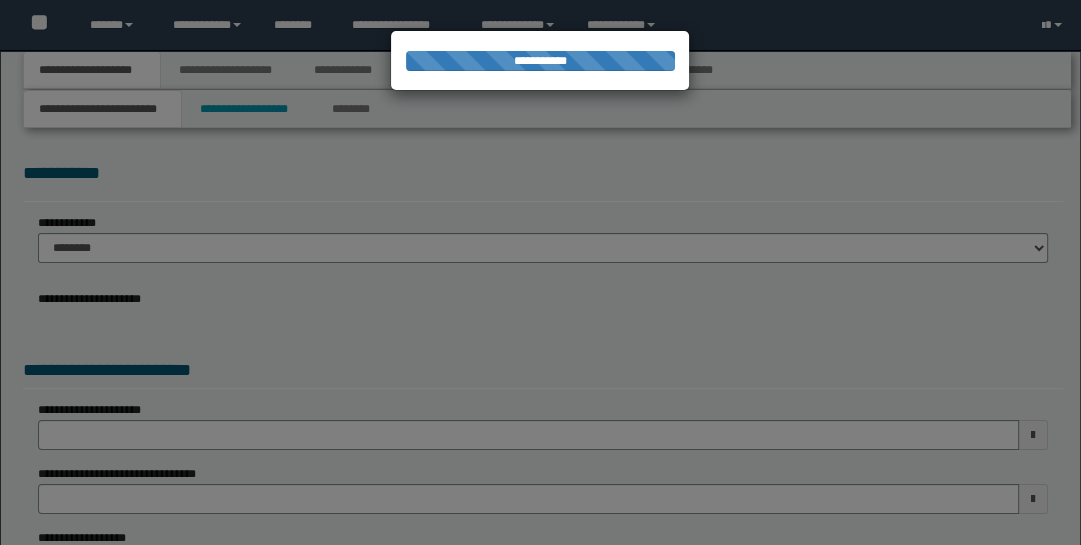type on "**********" 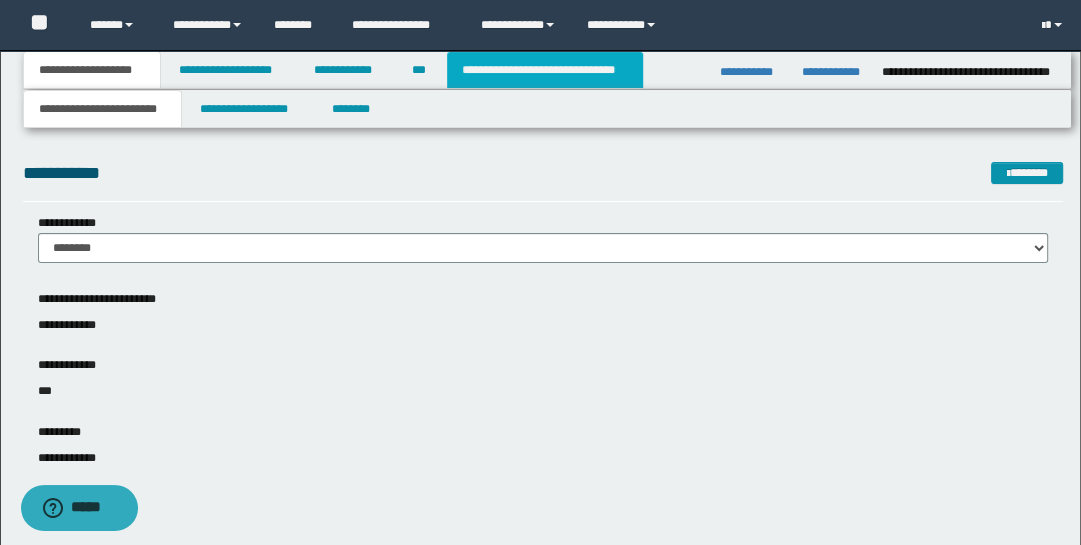 click on "**********" at bounding box center (545, 70) 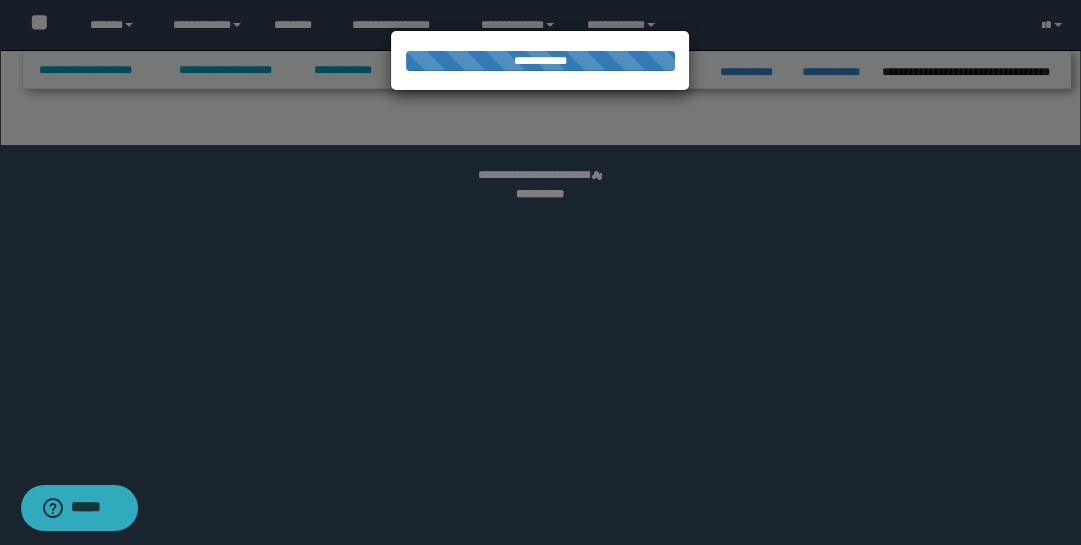 select on "*" 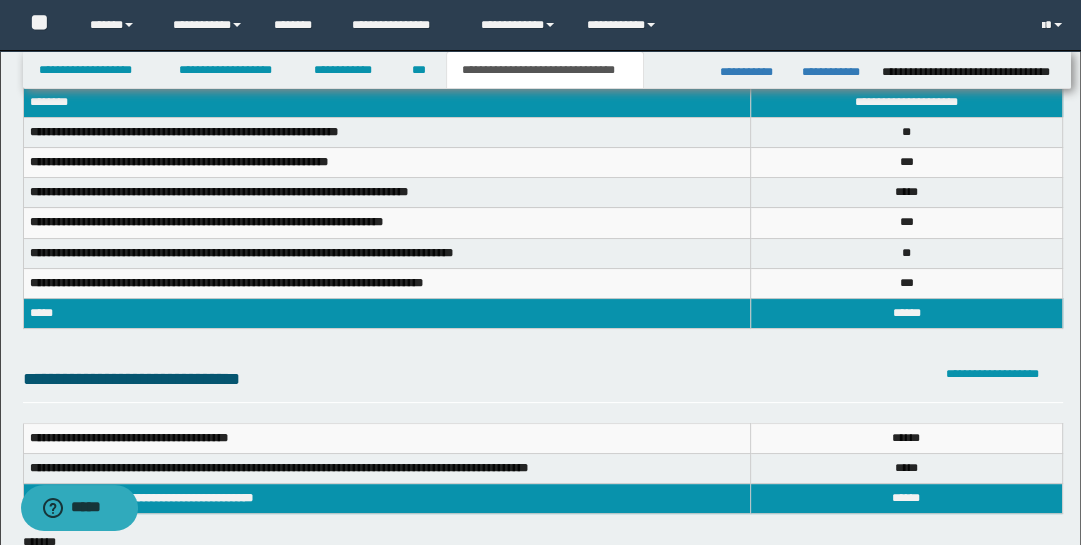scroll, scrollTop: 141, scrollLeft: 0, axis: vertical 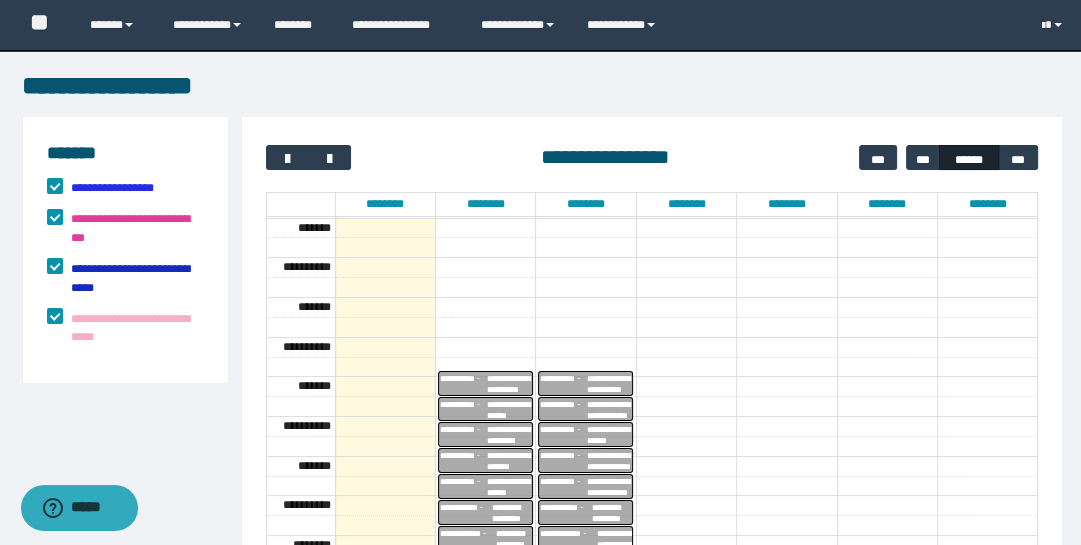 click on "**********" at bounding box center (509, 384) 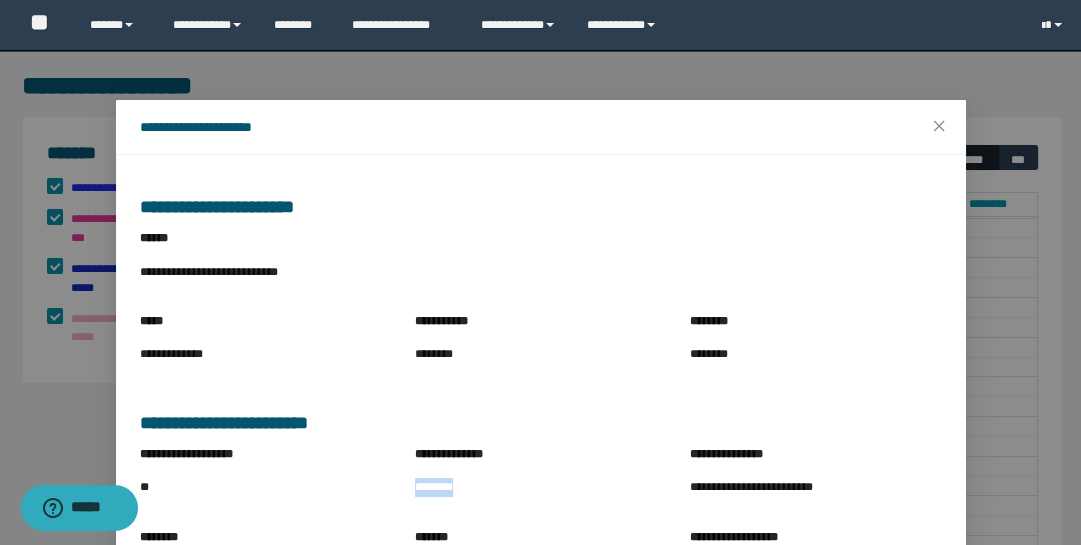 drag, startPoint x: 417, startPoint y: 486, endPoint x: 474, endPoint y: 488, distance: 57.035076 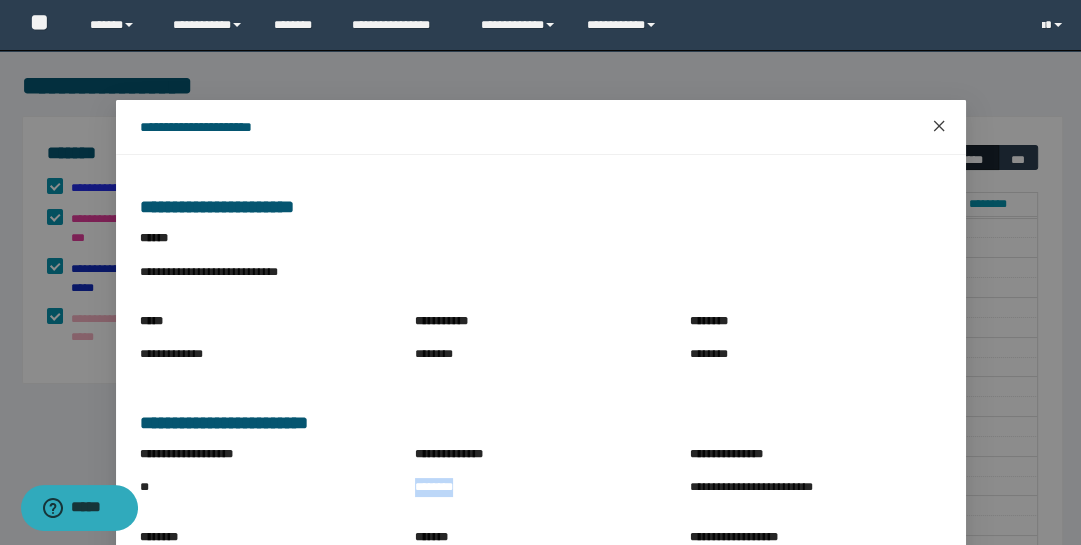 click 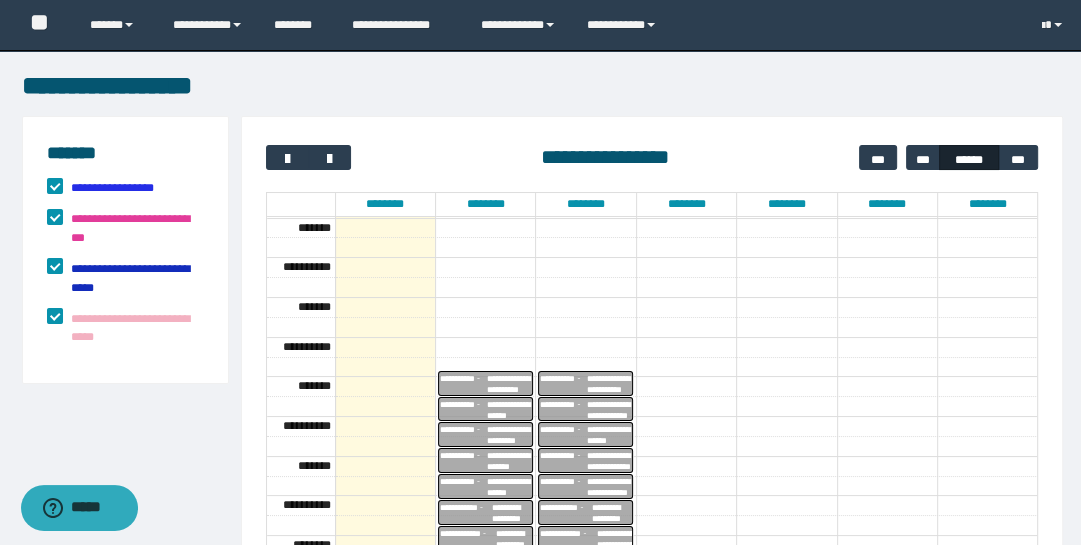 click on "**********" at bounding box center [463, 409] 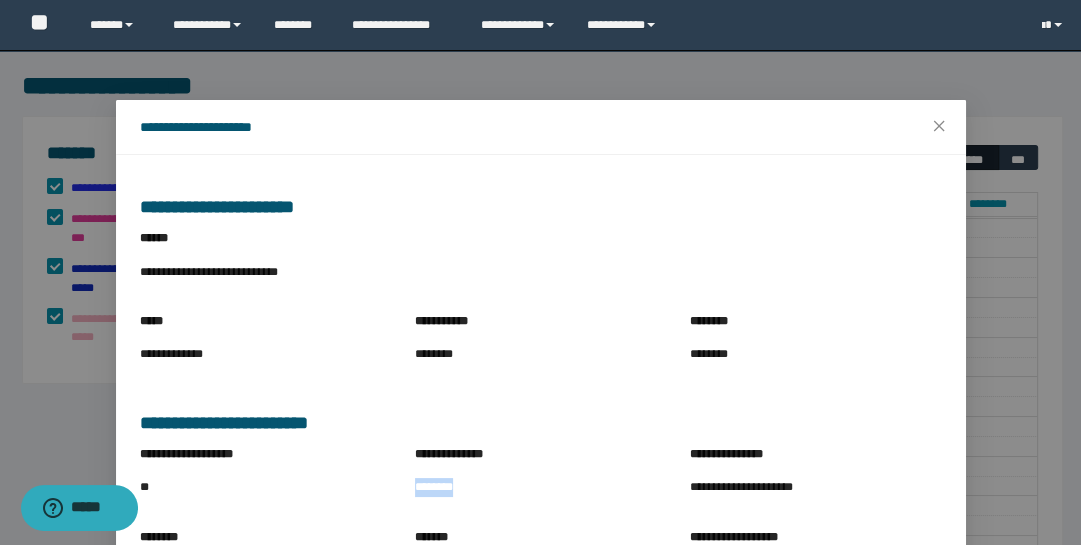 drag, startPoint x: 418, startPoint y: 488, endPoint x: 482, endPoint y: 482, distance: 64.28063 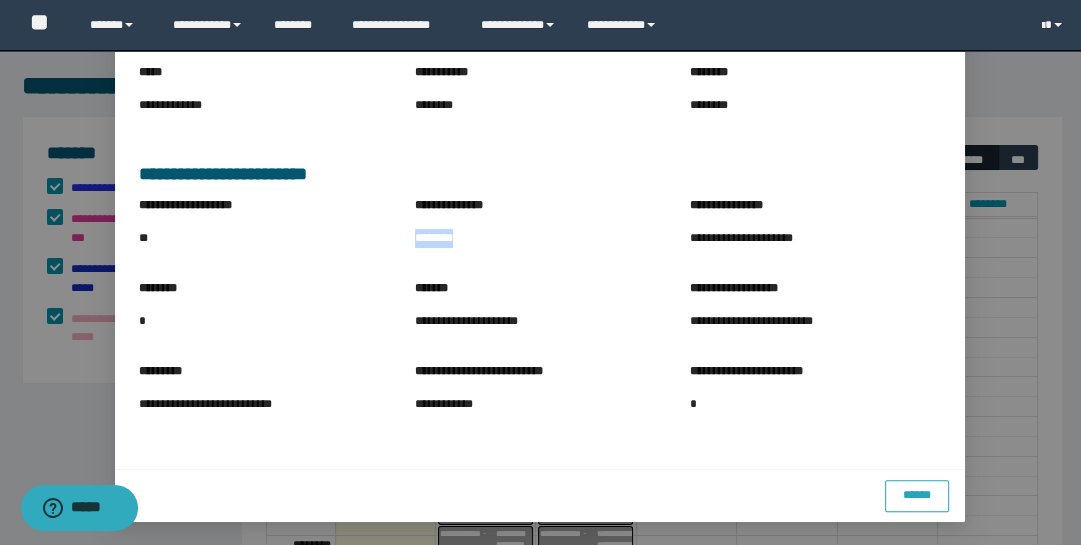 click on "******" at bounding box center [917, 496] 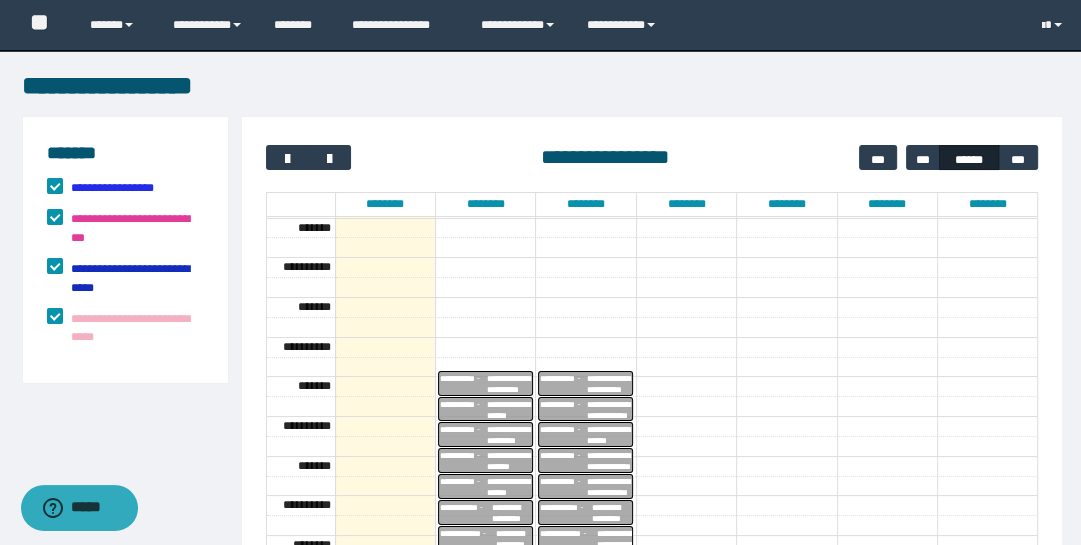 scroll, scrollTop: 148, scrollLeft: 0, axis: vertical 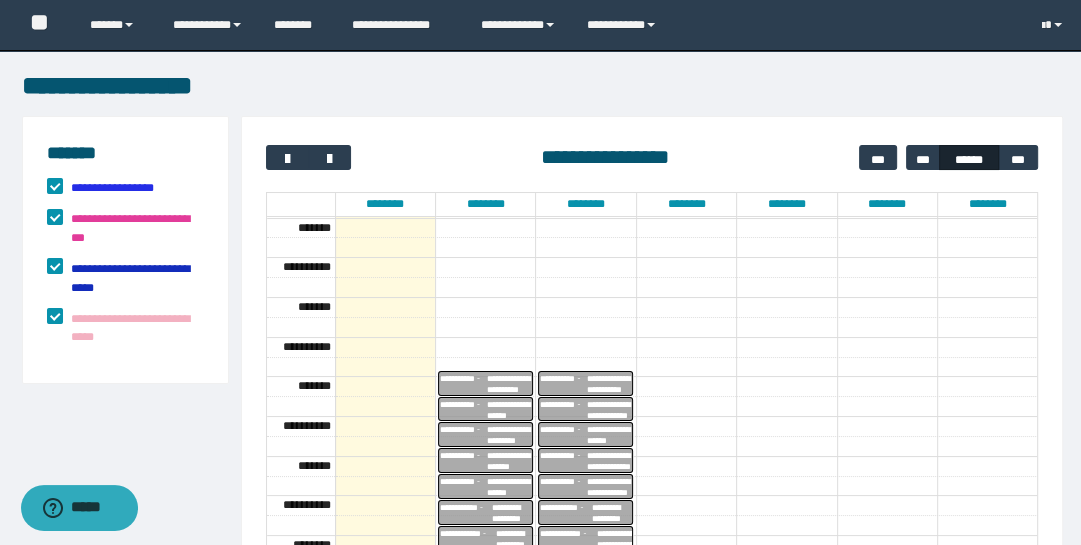 click on "**********" at bounding box center [509, 435] 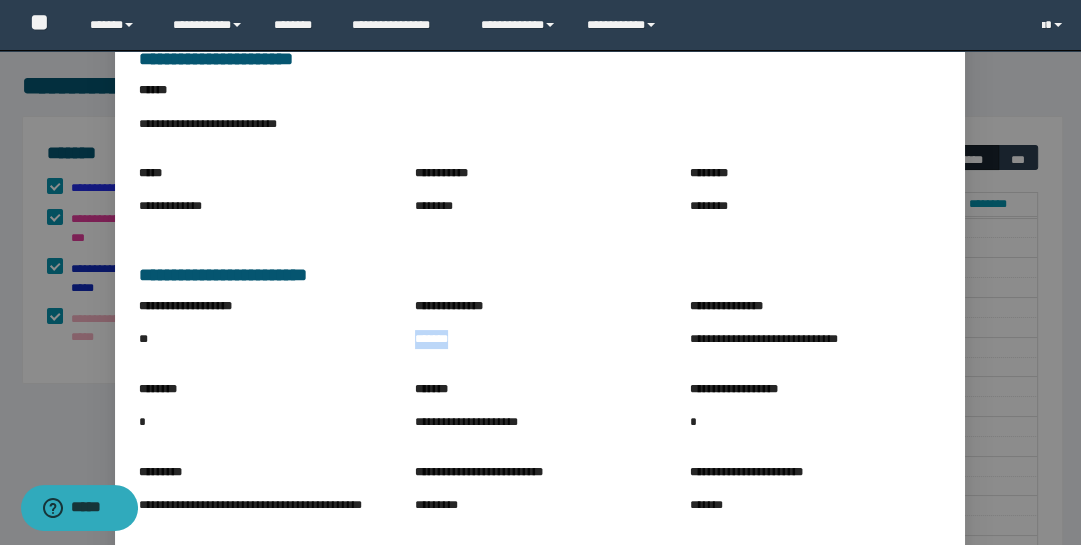 drag, startPoint x: 412, startPoint y: 486, endPoint x: 470, endPoint y: 483, distance: 58.077534 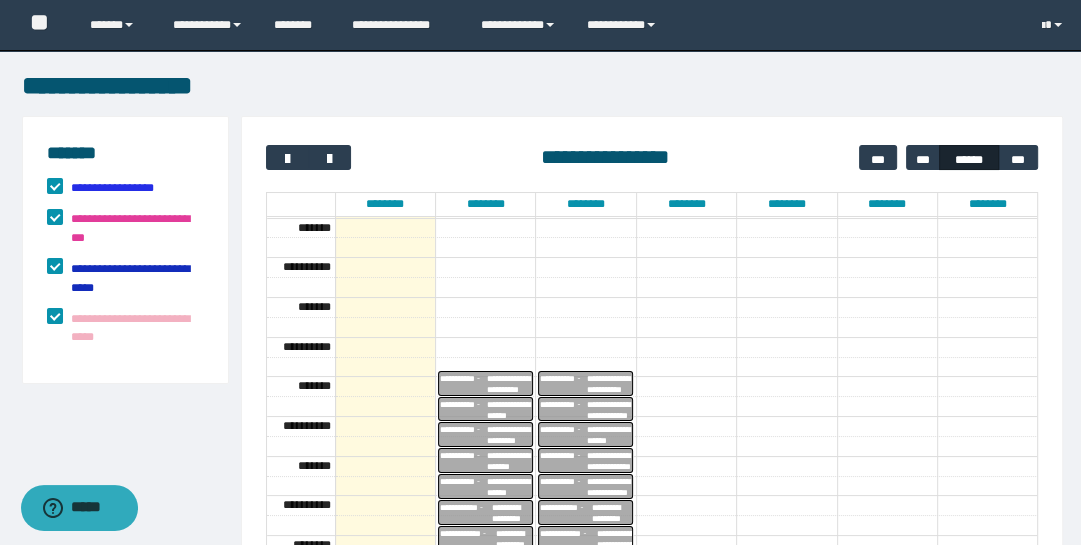 click on "**********" at bounding box center [463, 461] 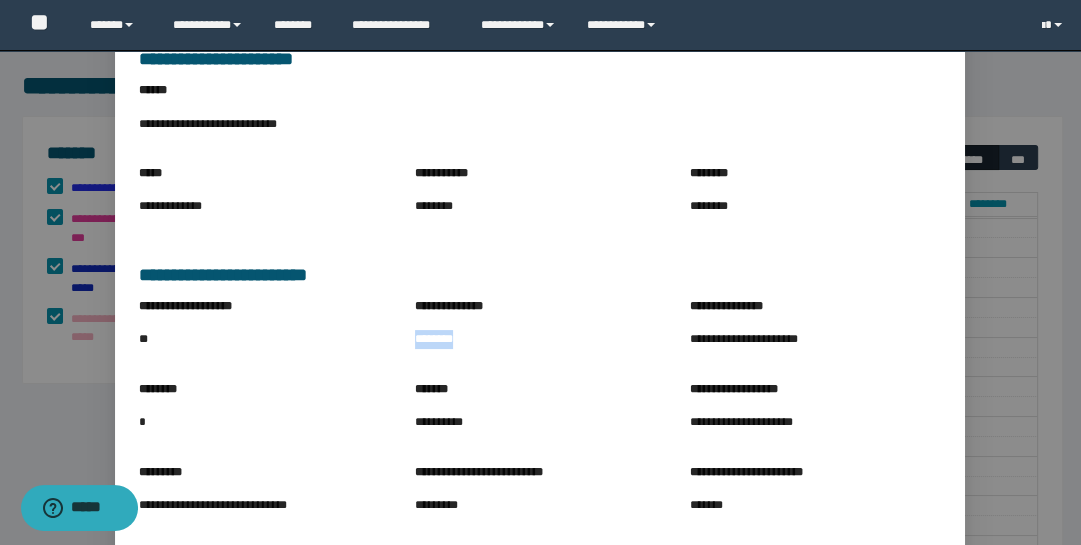 drag, startPoint x: 415, startPoint y: 487, endPoint x: 469, endPoint y: 494, distance: 54.451813 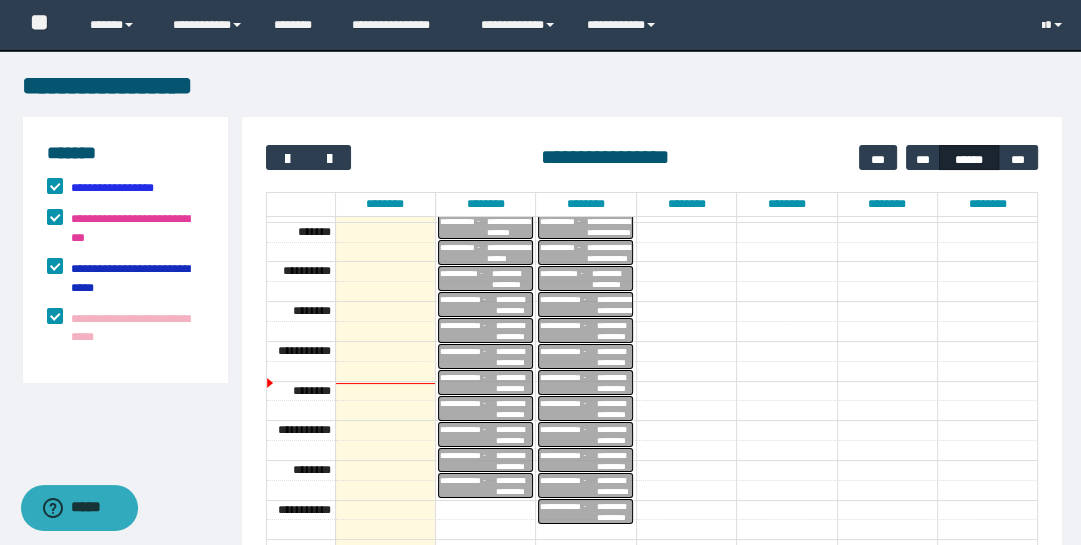 scroll, scrollTop: 388, scrollLeft: 0, axis: vertical 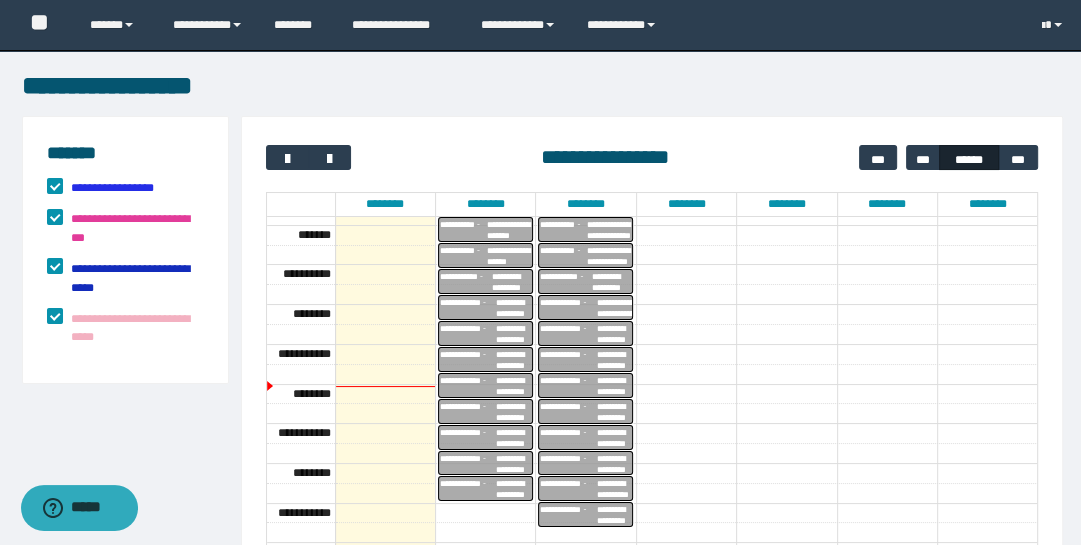 click on "**********" at bounding box center [509, 256] 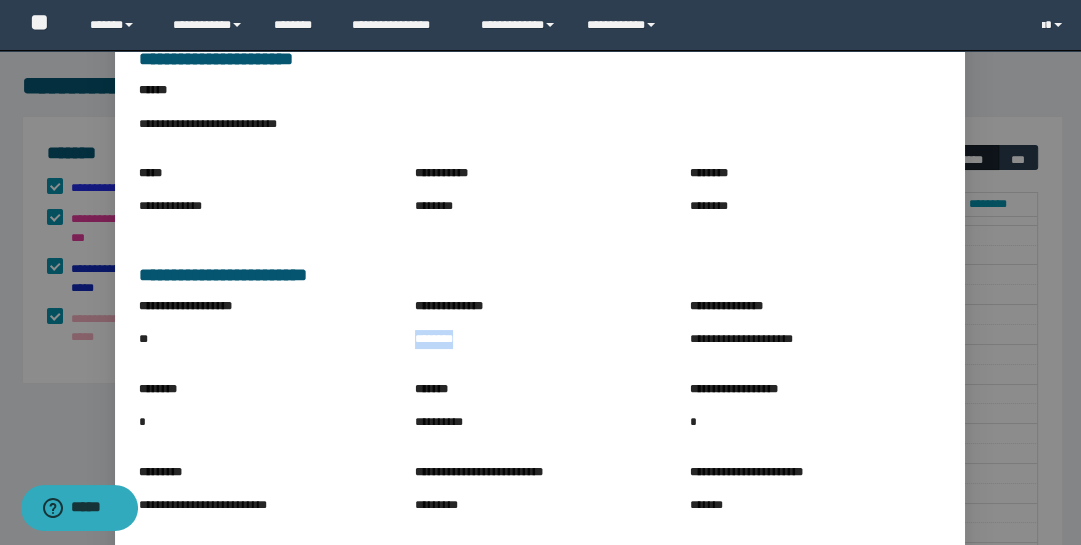 drag, startPoint x: 414, startPoint y: 487, endPoint x: 470, endPoint y: 490, distance: 56.0803 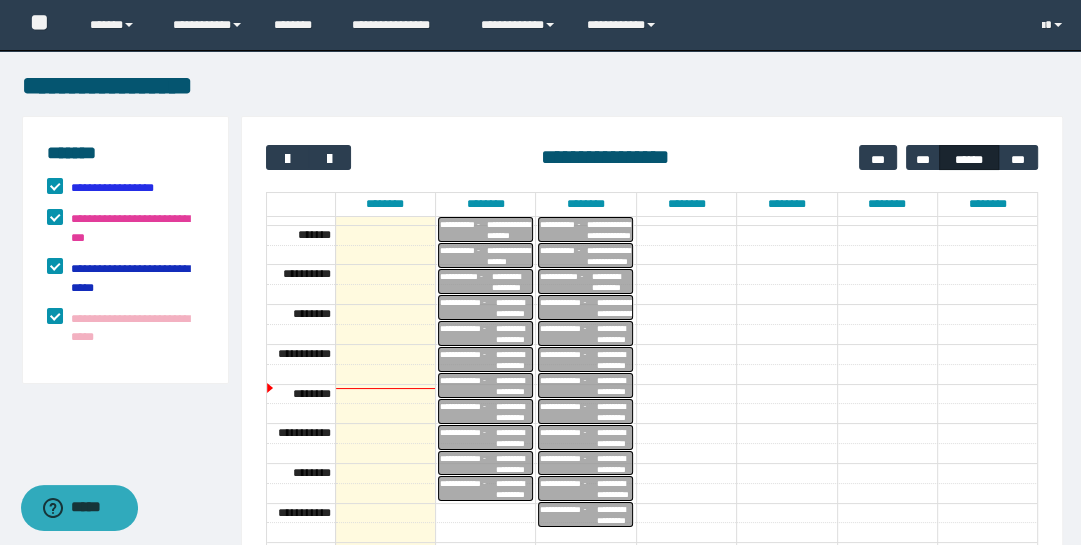 click on "**********" at bounding box center [512, 282] 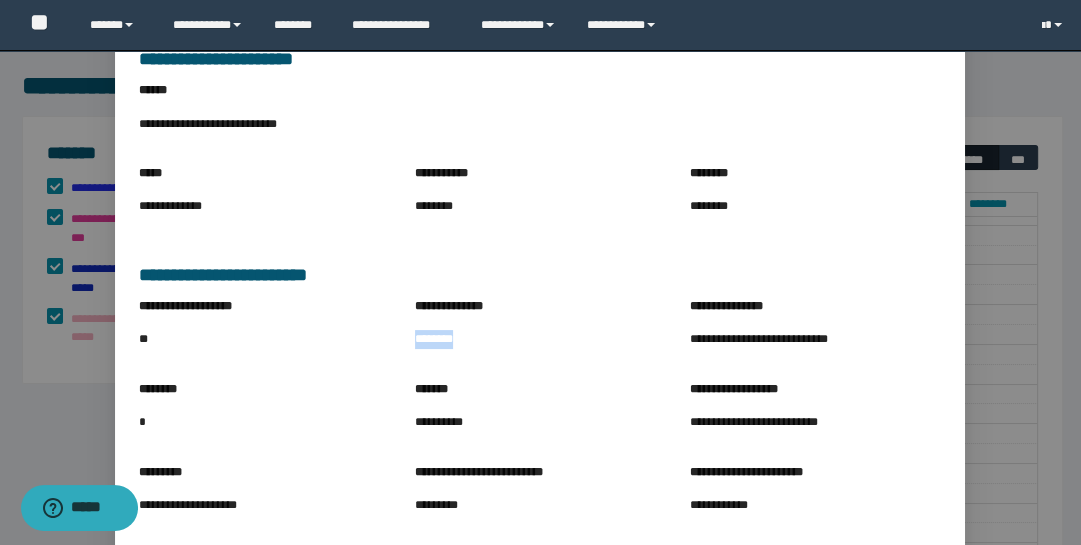 drag, startPoint x: 415, startPoint y: 487, endPoint x: 473, endPoint y: 487, distance: 58 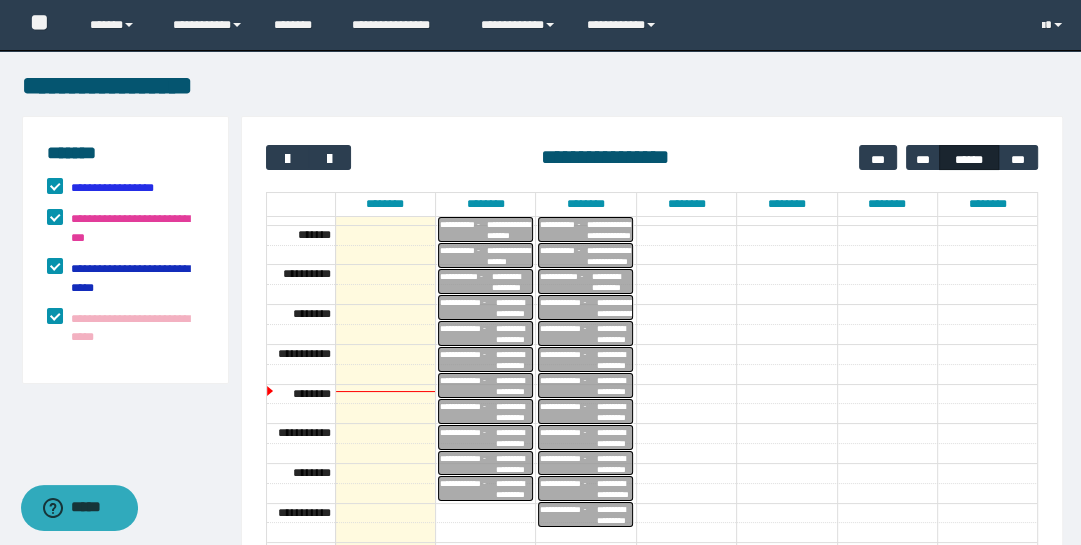 click on "**********" at bounding box center [468, 308] 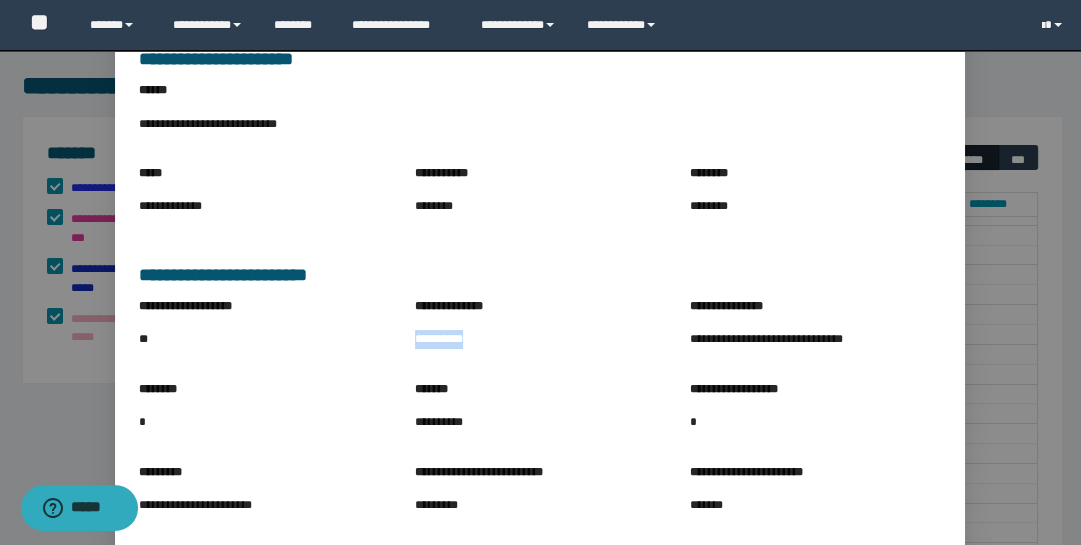 drag, startPoint x: 417, startPoint y: 487, endPoint x: 483, endPoint y: 477, distance: 66.75328 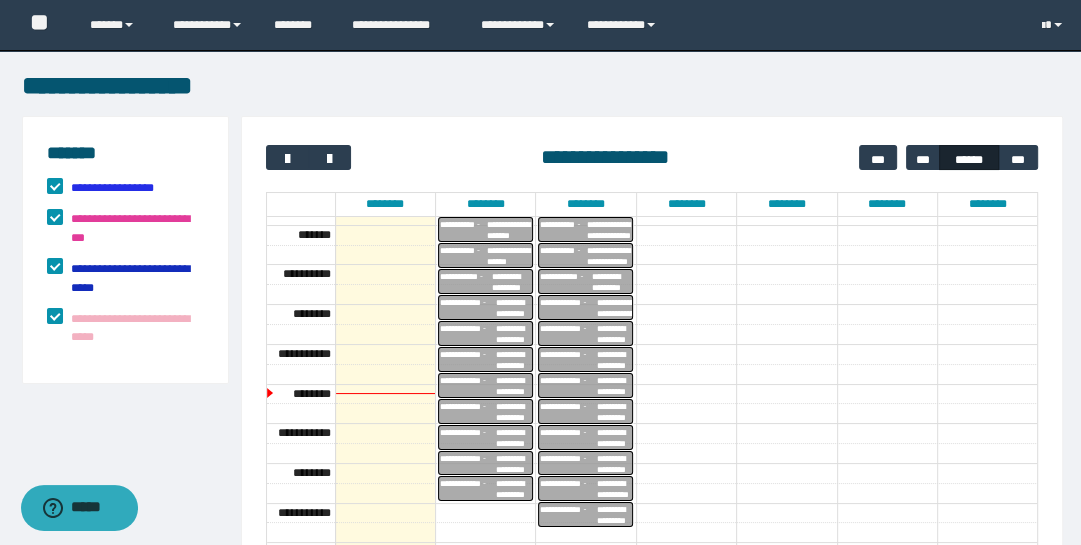 click on "**********" at bounding box center (468, 334) 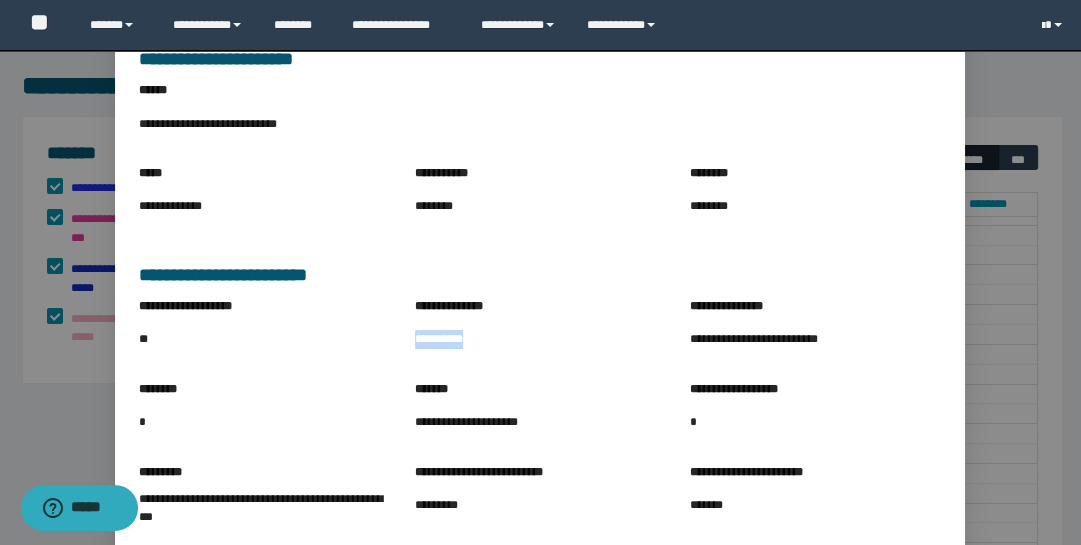 drag, startPoint x: 414, startPoint y: 483, endPoint x: 482, endPoint y: 484, distance: 68.007355 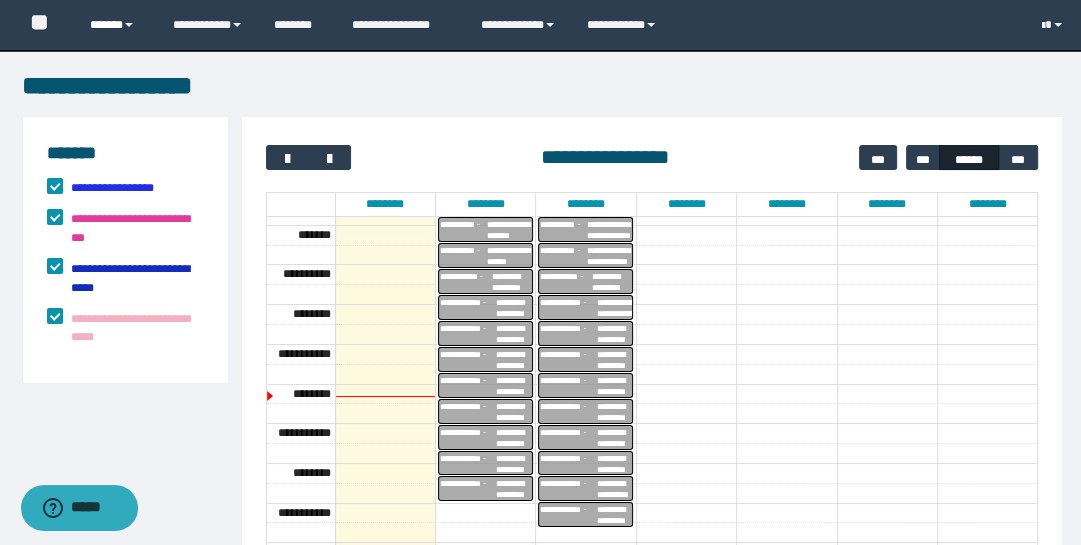 click on "******" at bounding box center (116, 25) 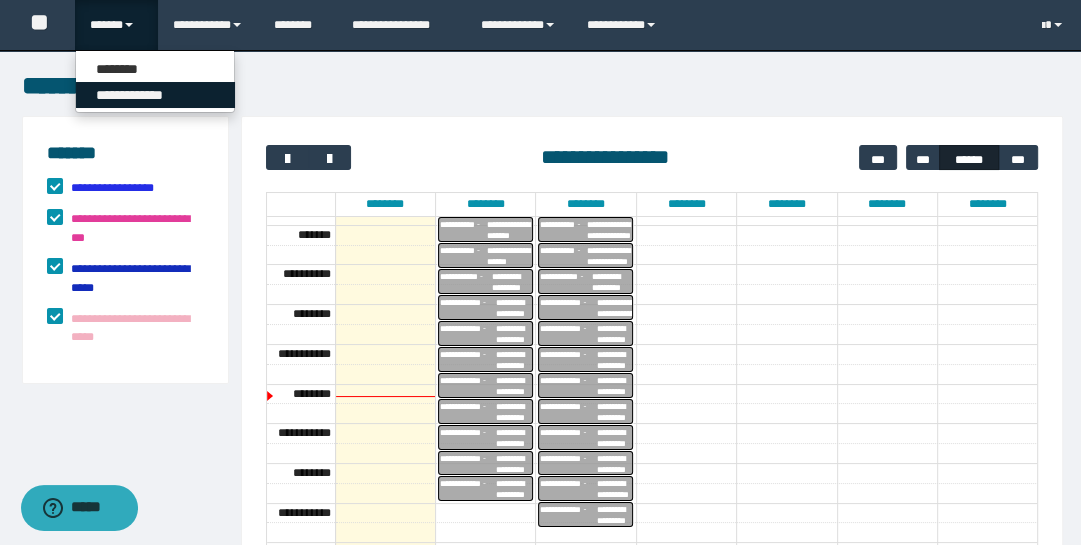 click on "**********" at bounding box center (155, 95) 